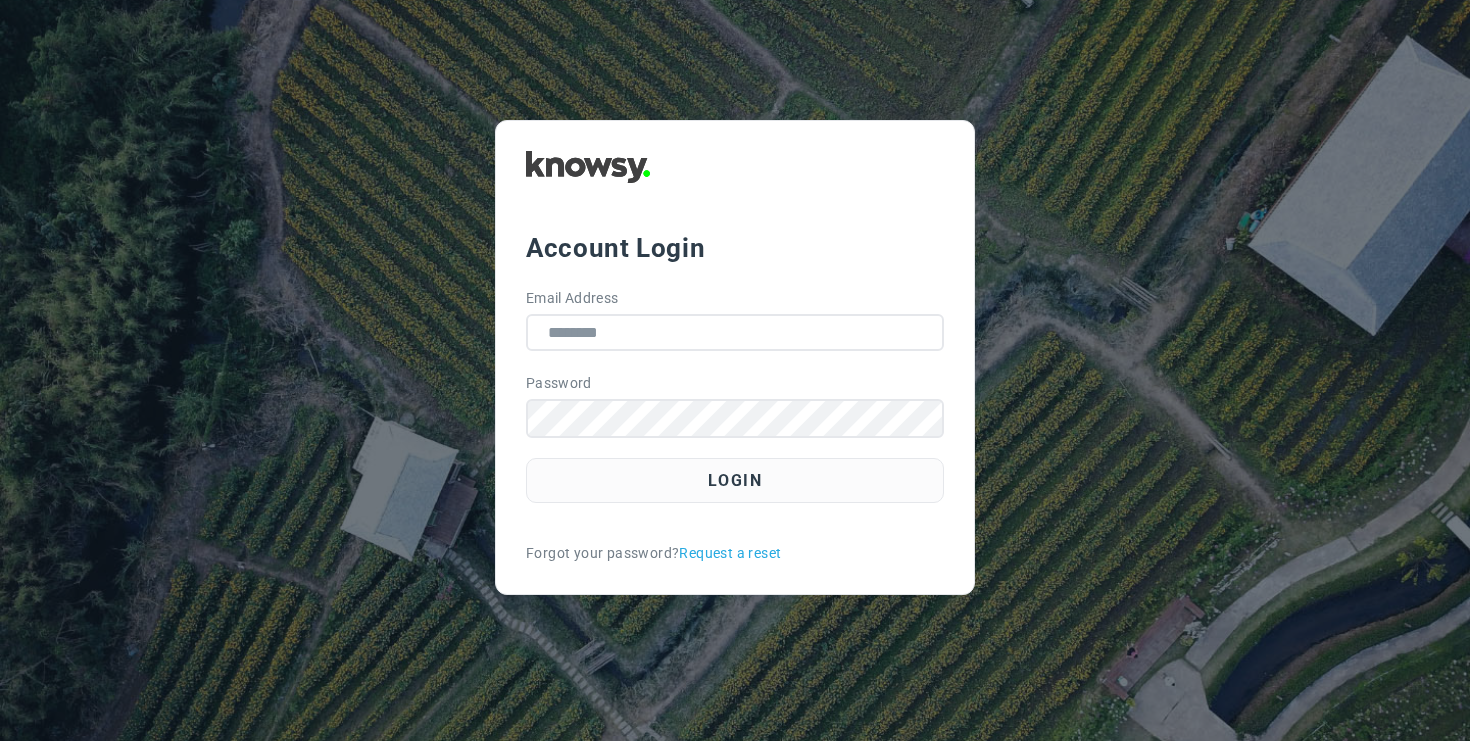 click on "Email Address" at bounding box center [735, 332] 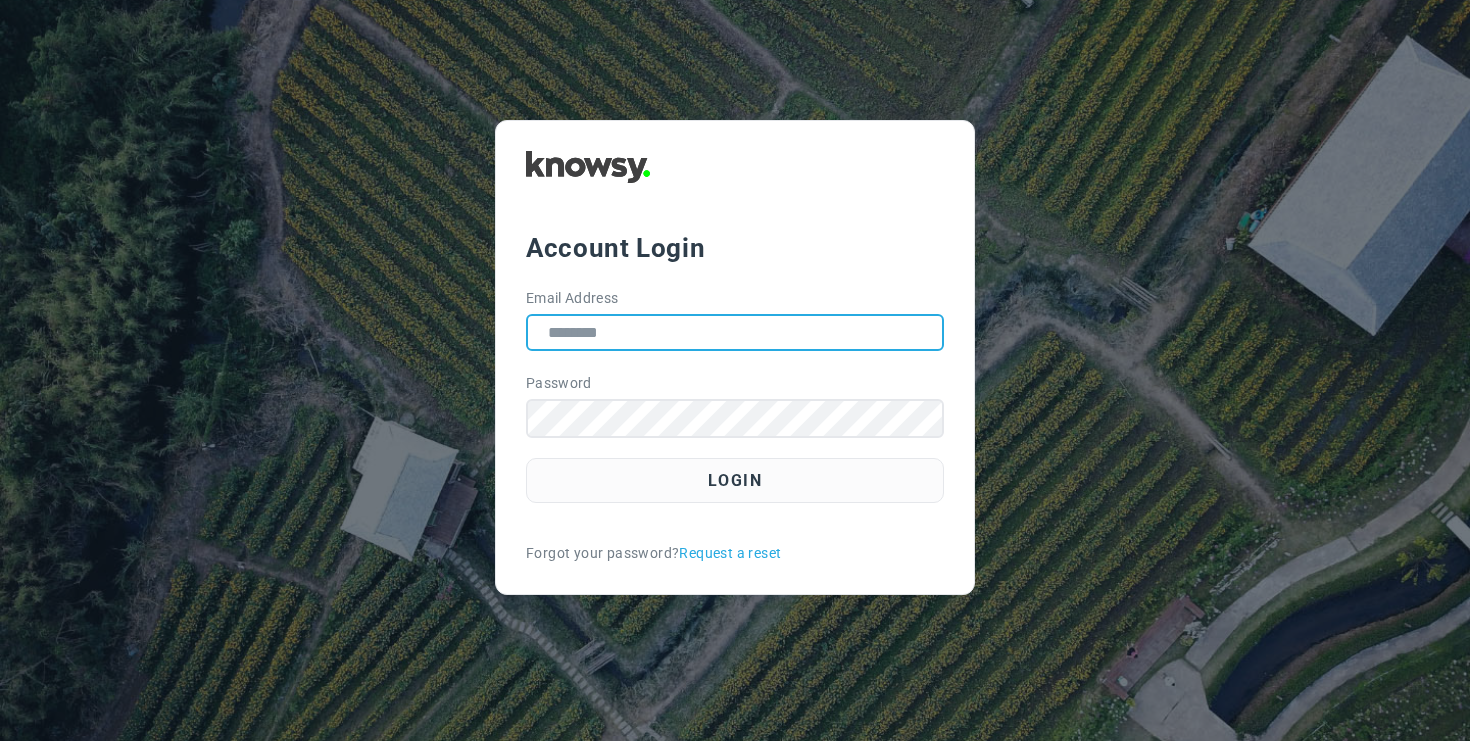 type on "**********" 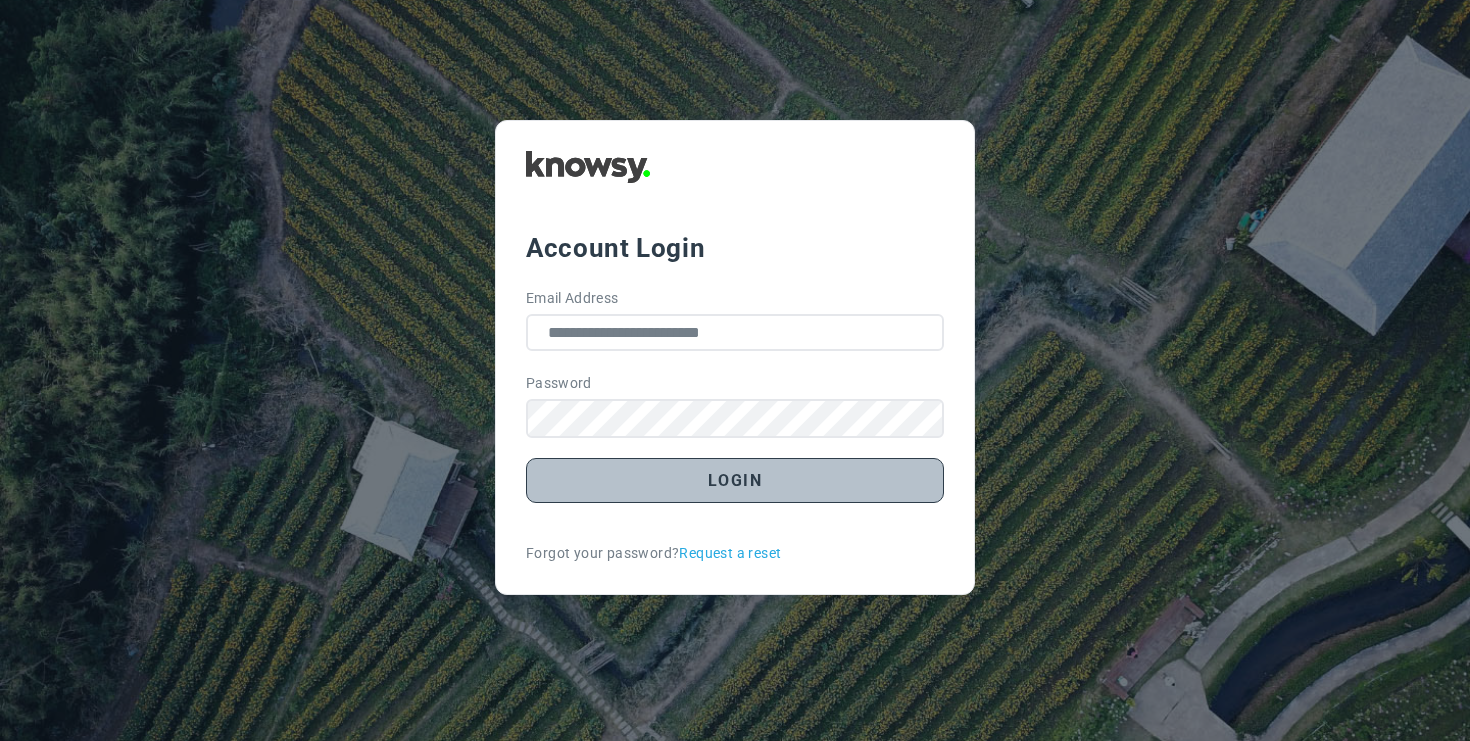 click on "Login" at bounding box center [735, 480] 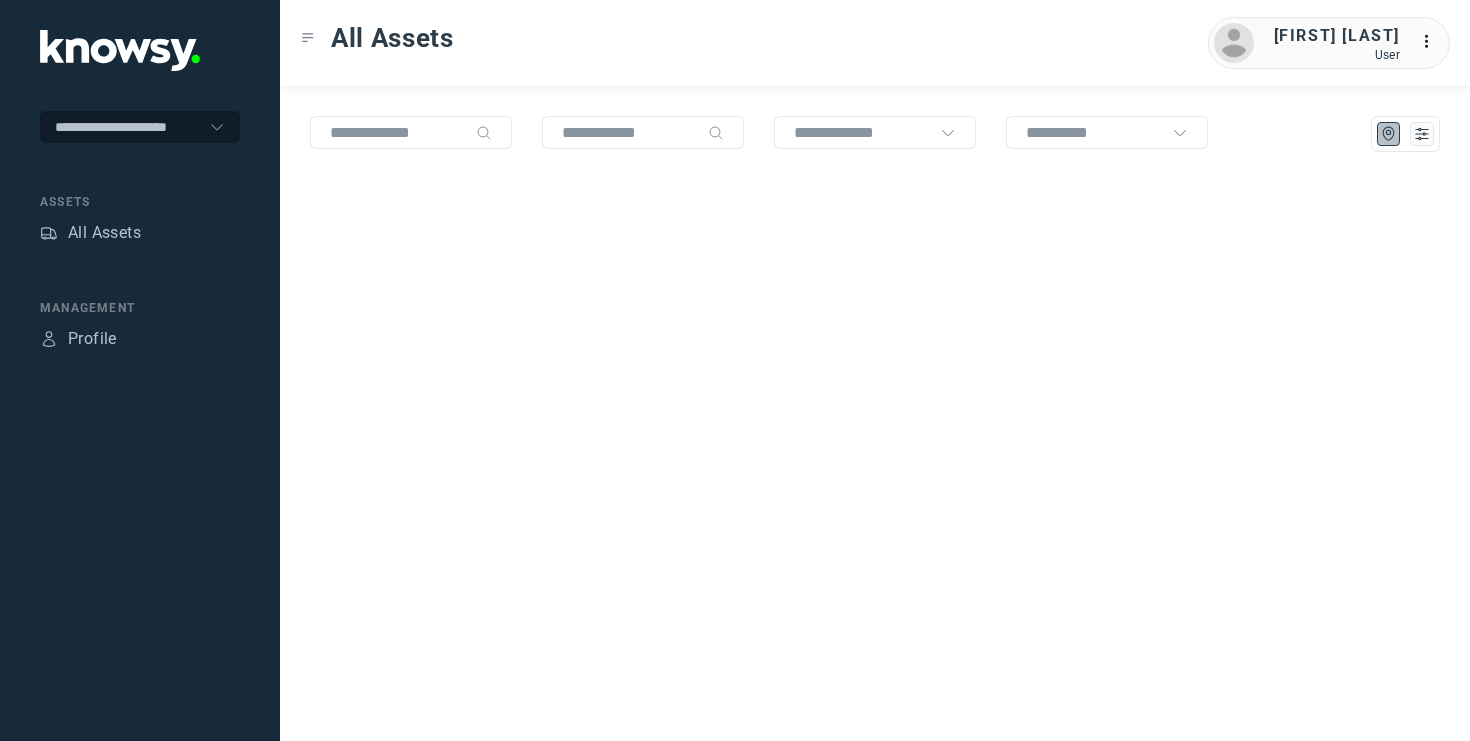 scroll, scrollTop: 0, scrollLeft: 0, axis: both 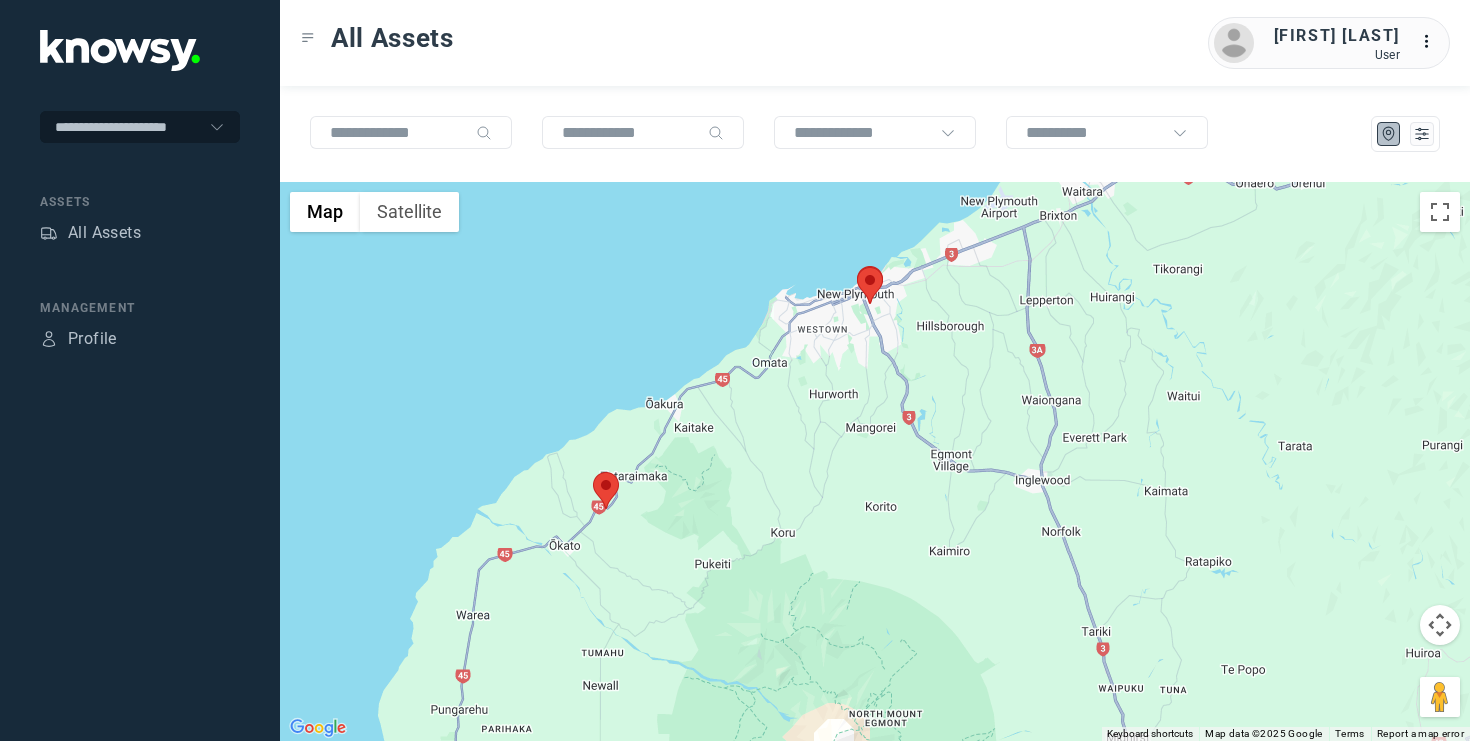 drag, startPoint x: 860, startPoint y: 275, endPoint x: 860, endPoint y: 377, distance: 102 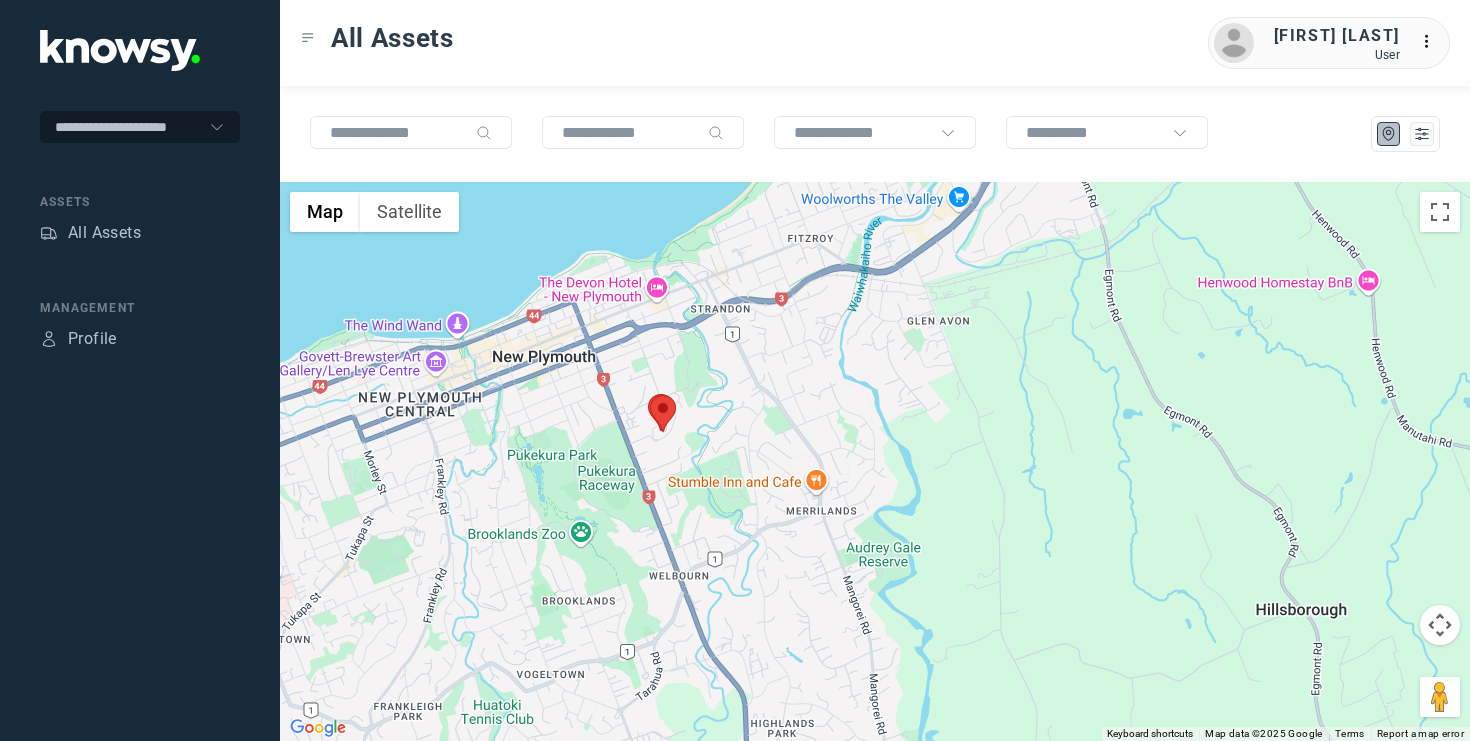 drag, startPoint x: 914, startPoint y: 329, endPoint x: 910, endPoint y: 516, distance: 187.04277 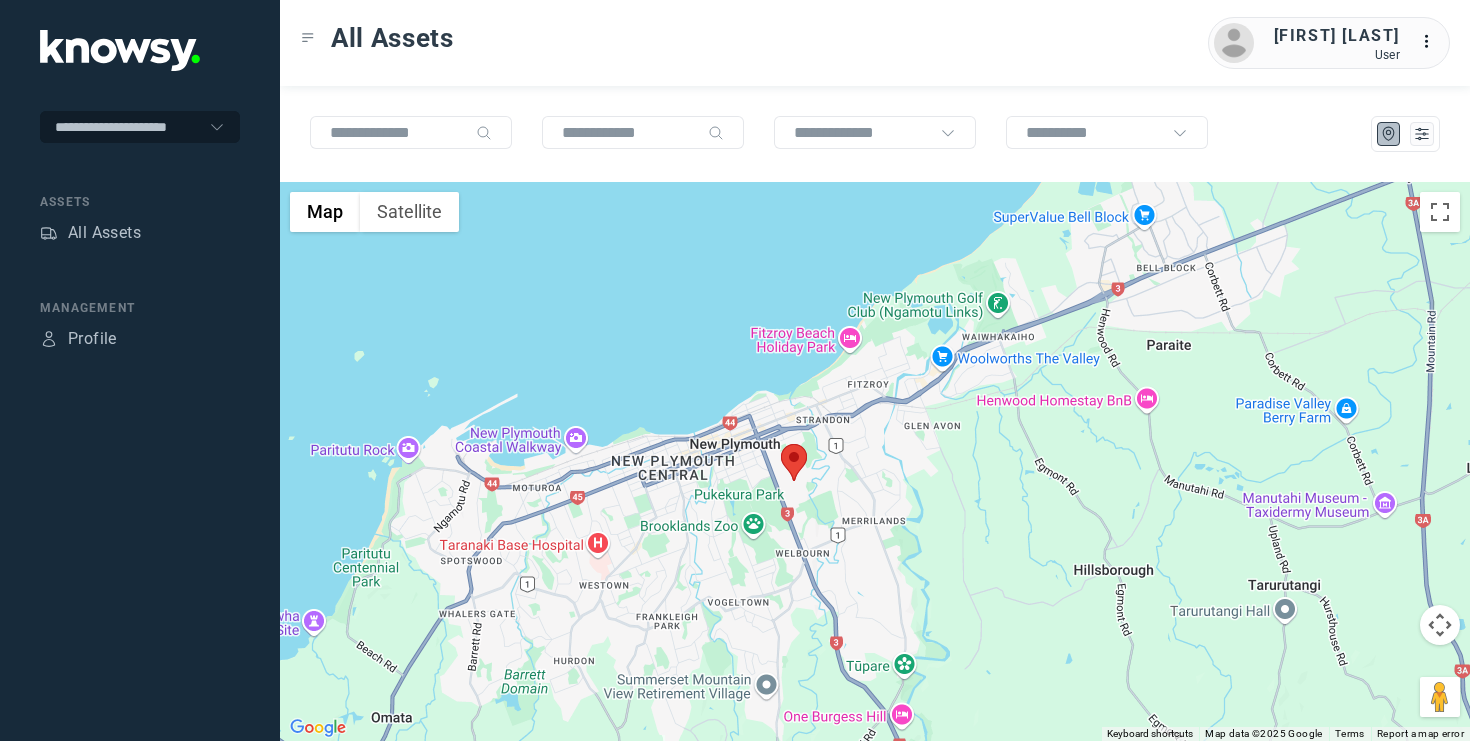click 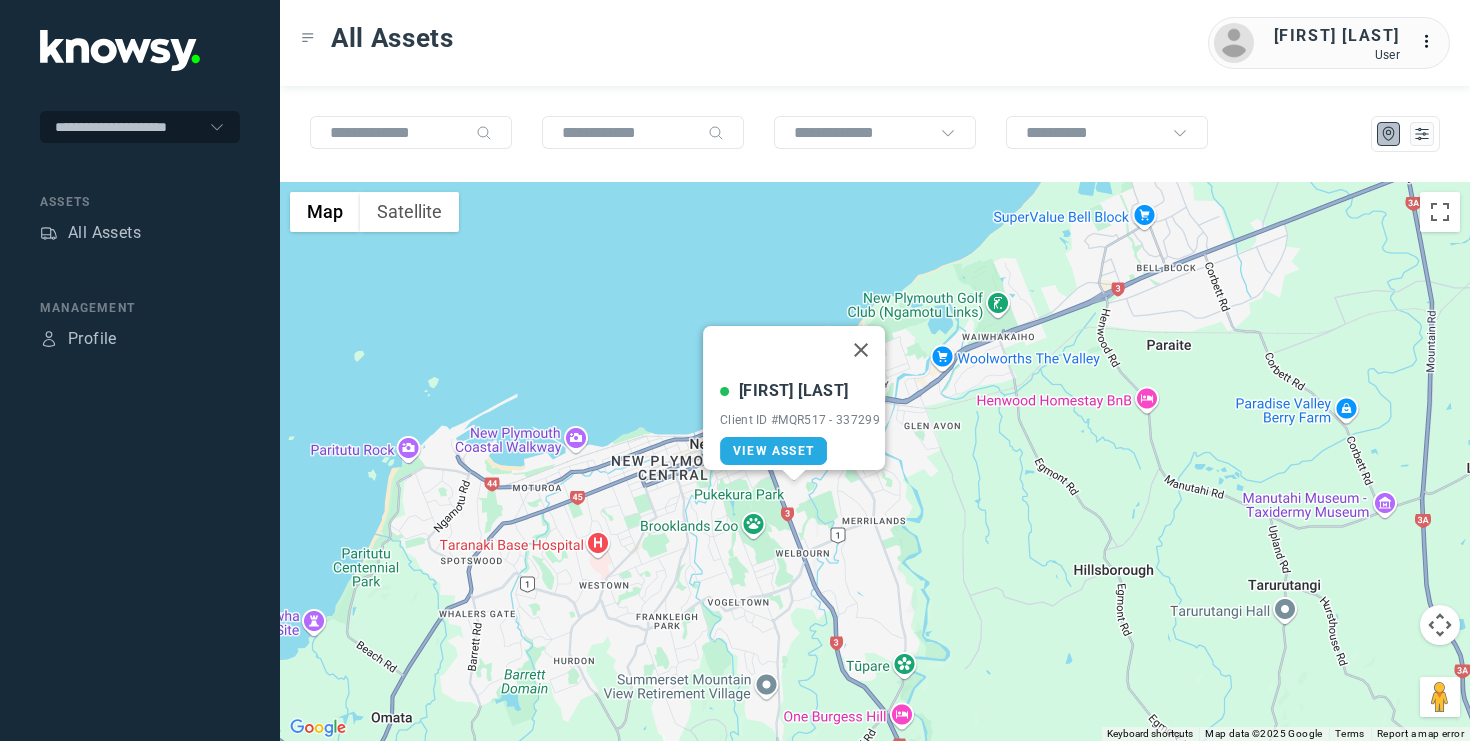 click on "[FIRST] [LAST] Client ID #[ID] - [NUMBER] View Asset" 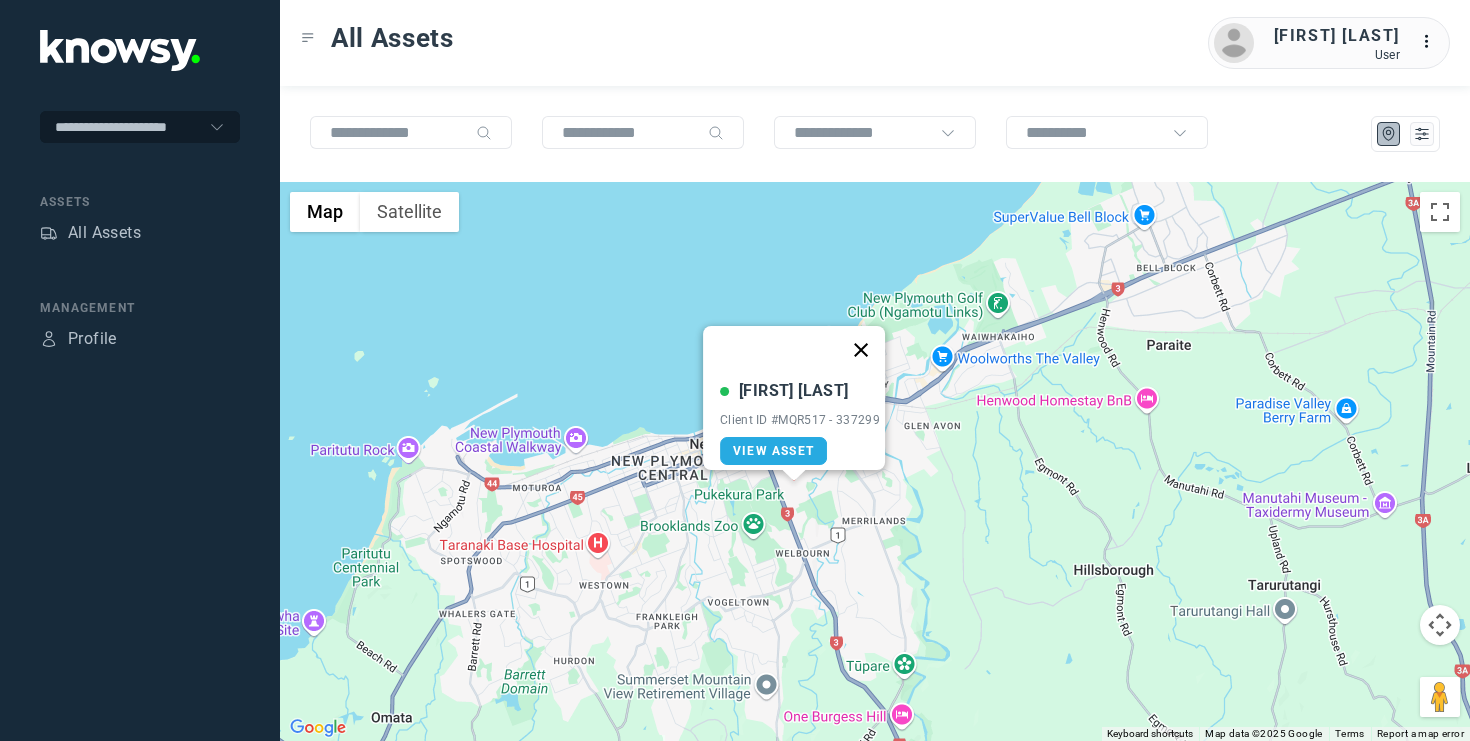 click 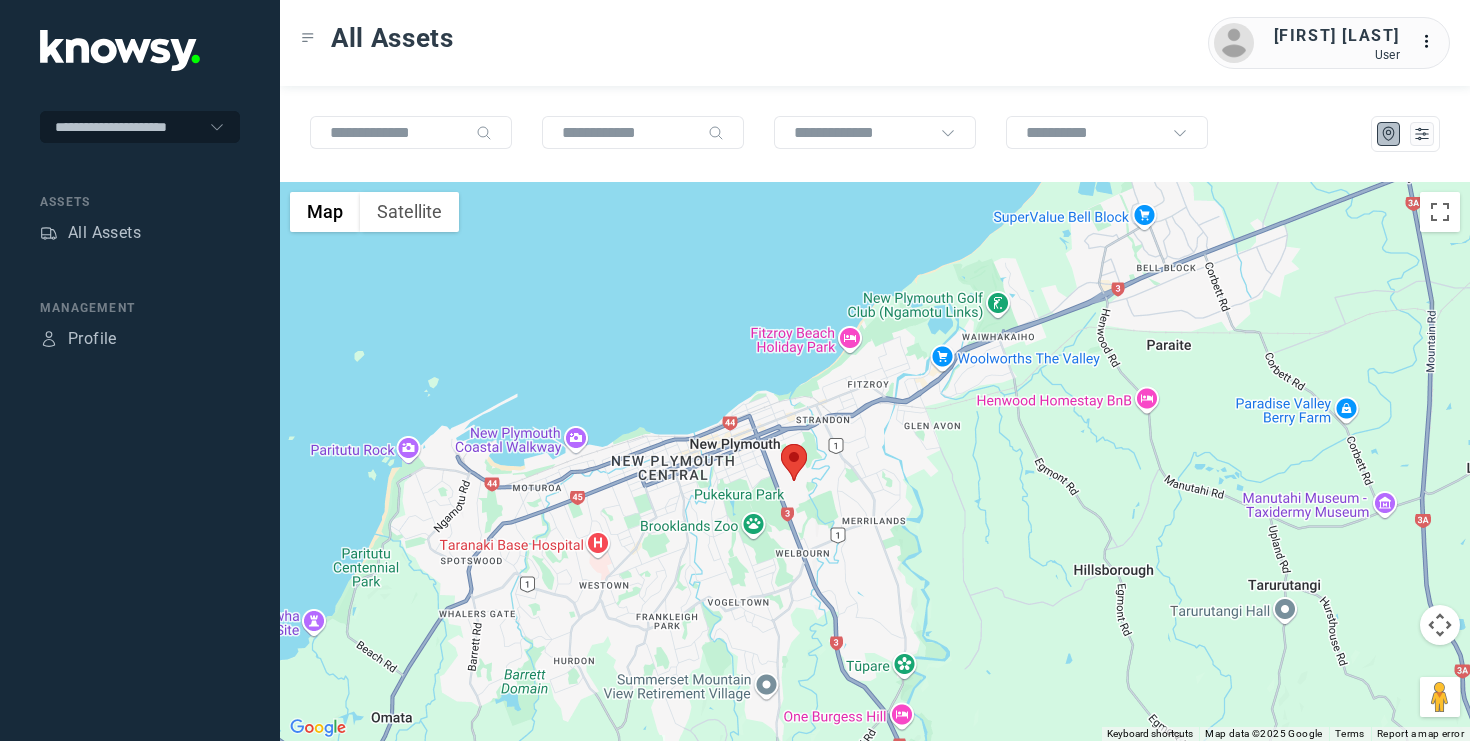click on "To navigate, press the arrow keys." 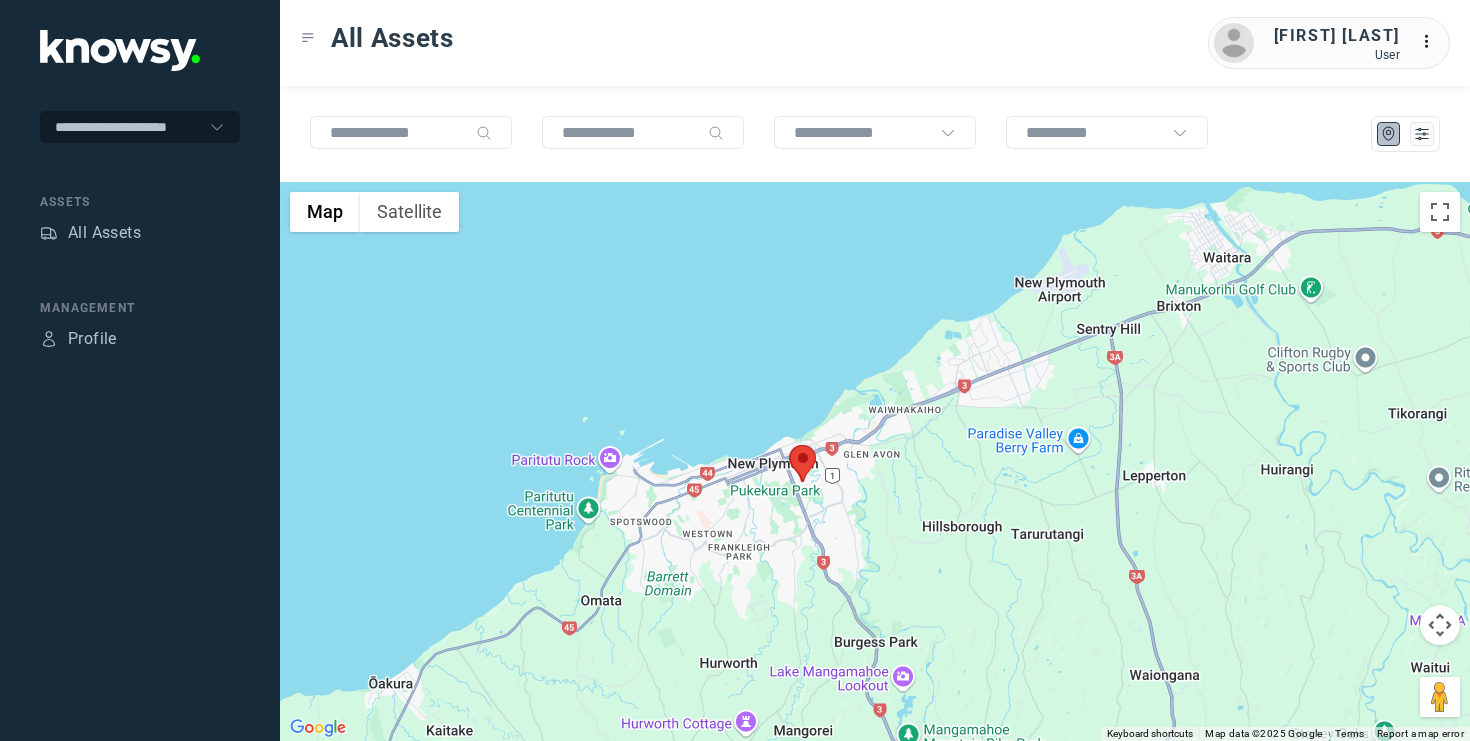 drag, startPoint x: 890, startPoint y: 527, endPoint x: 847, endPoint y: 247, distance: 283.28253 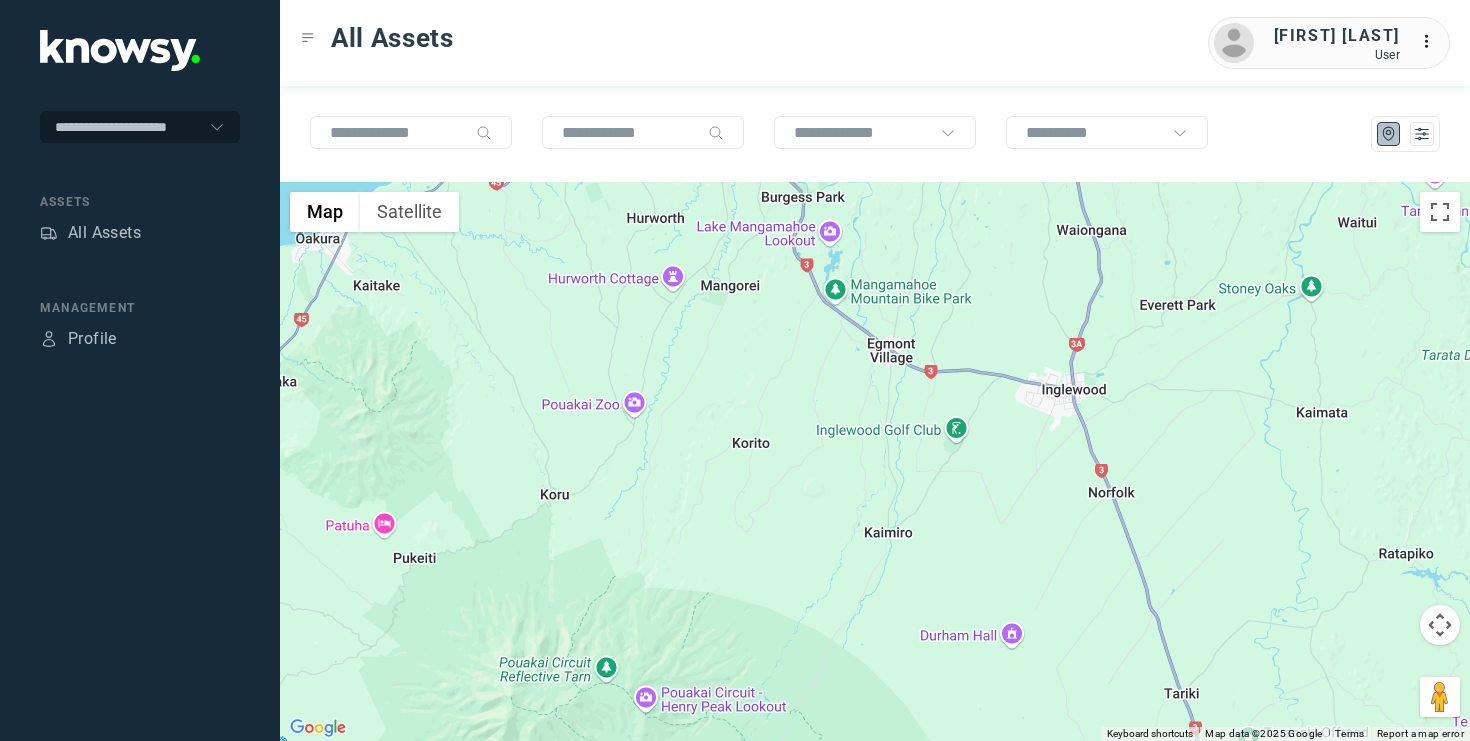drag, startPoint x: 775, startPoint y: 431, endPoint x: 700, endPoint y: 222, distance: 222.04955 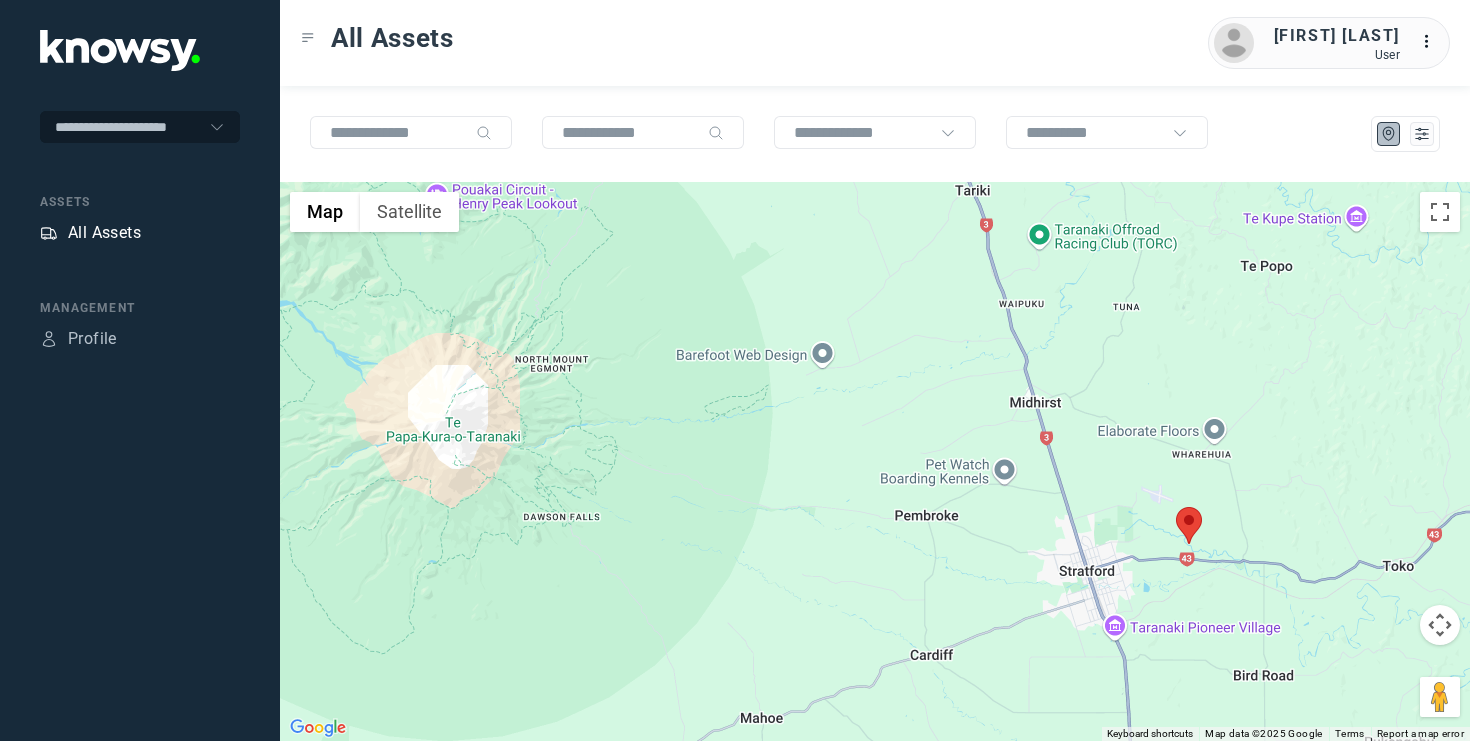 click on "All Assets" 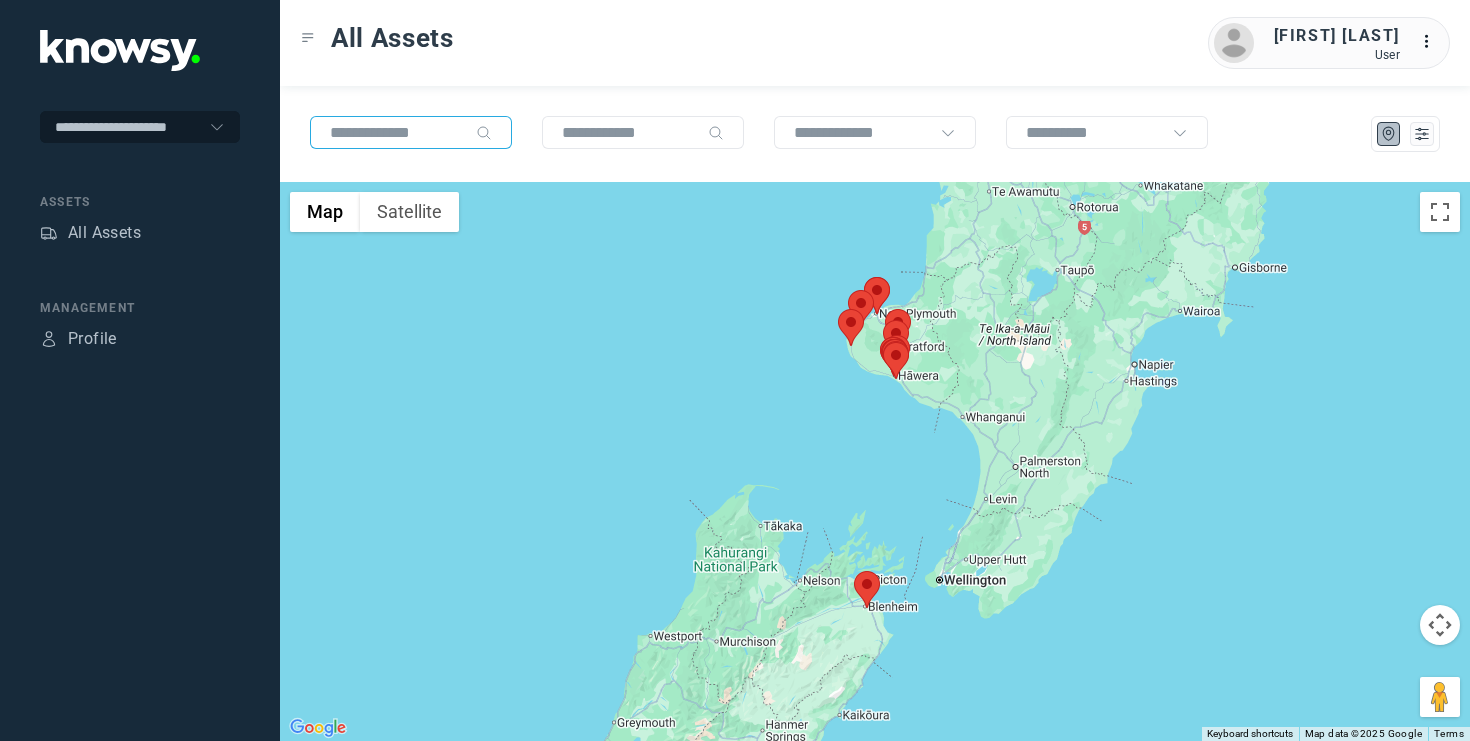 click 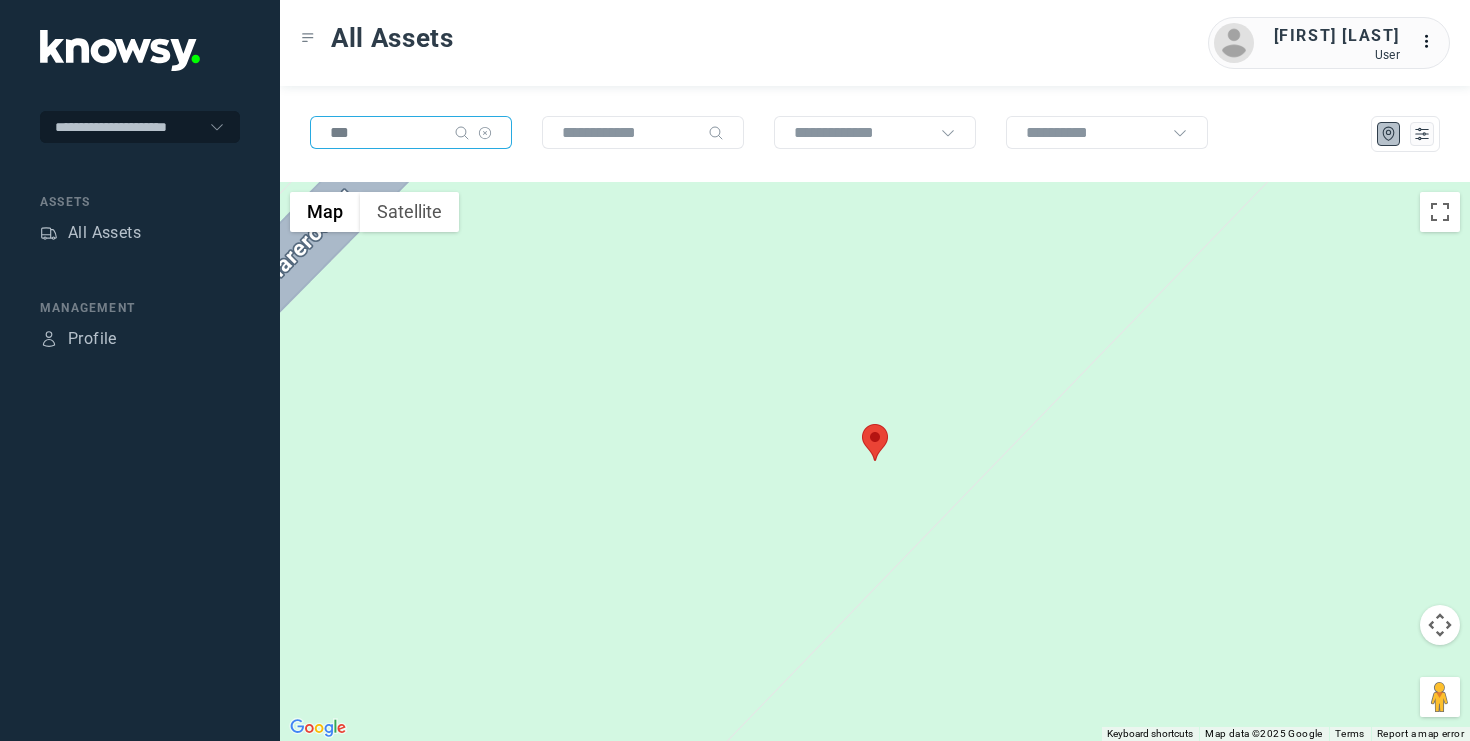 type on "***" 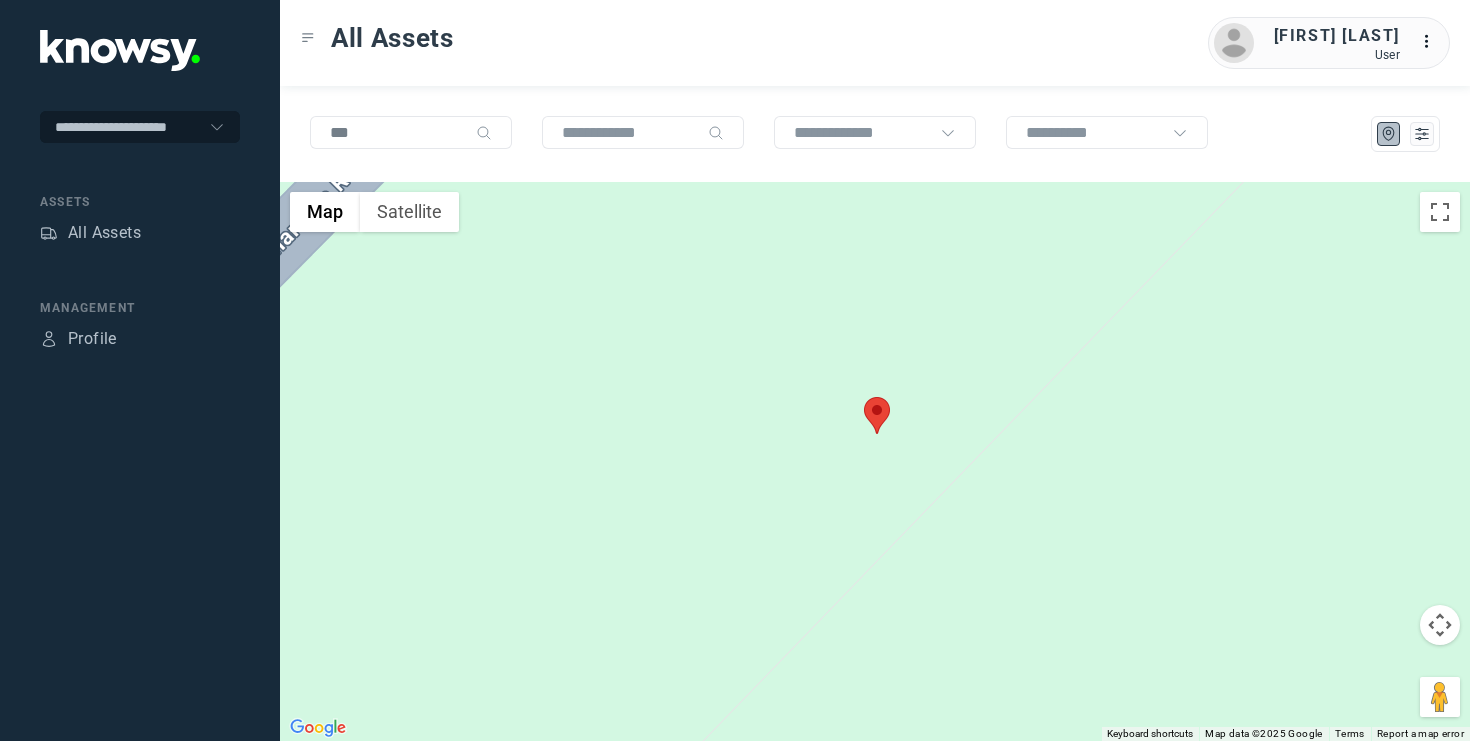 drag, startPoint x: 778, startPoint y: 389, endPoint x: 780, endPoint y: 362, distance: 27.073973 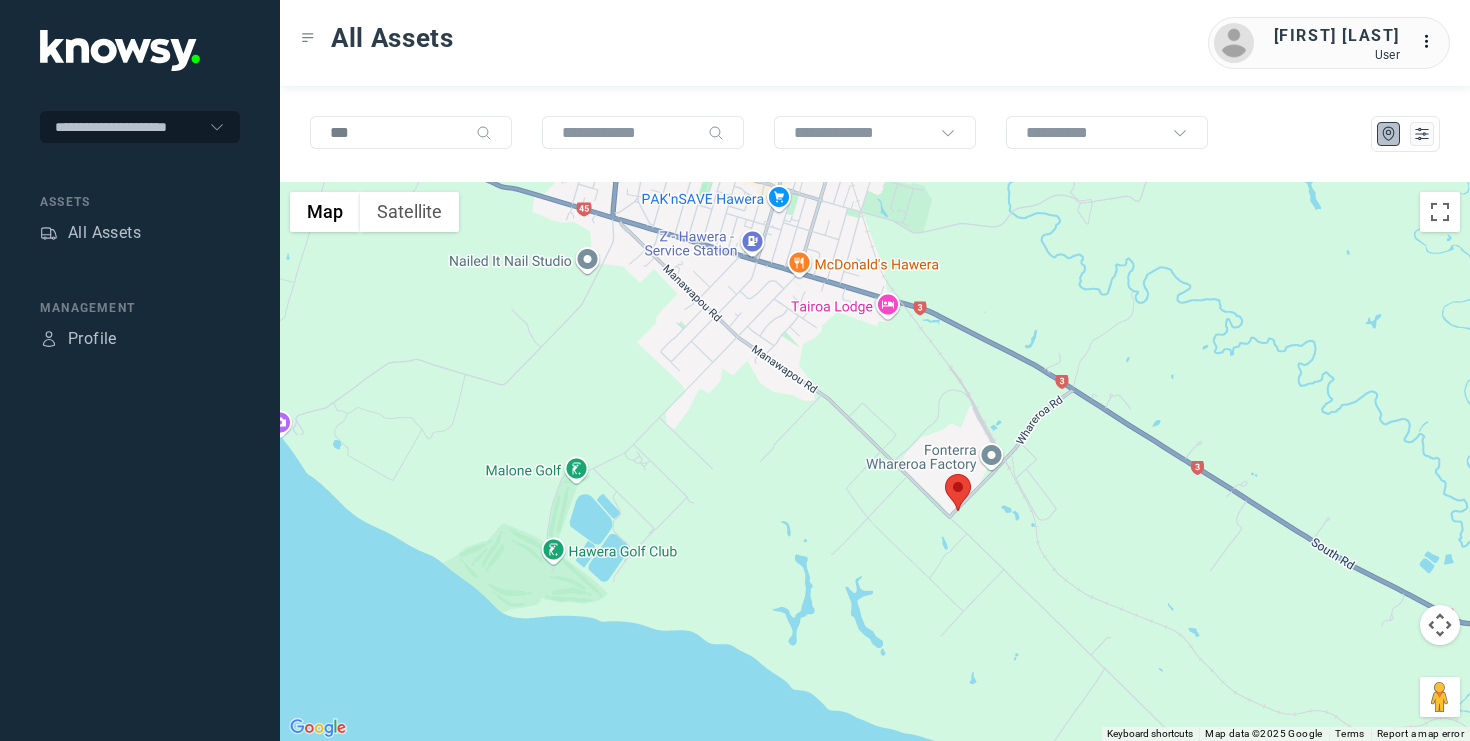 click 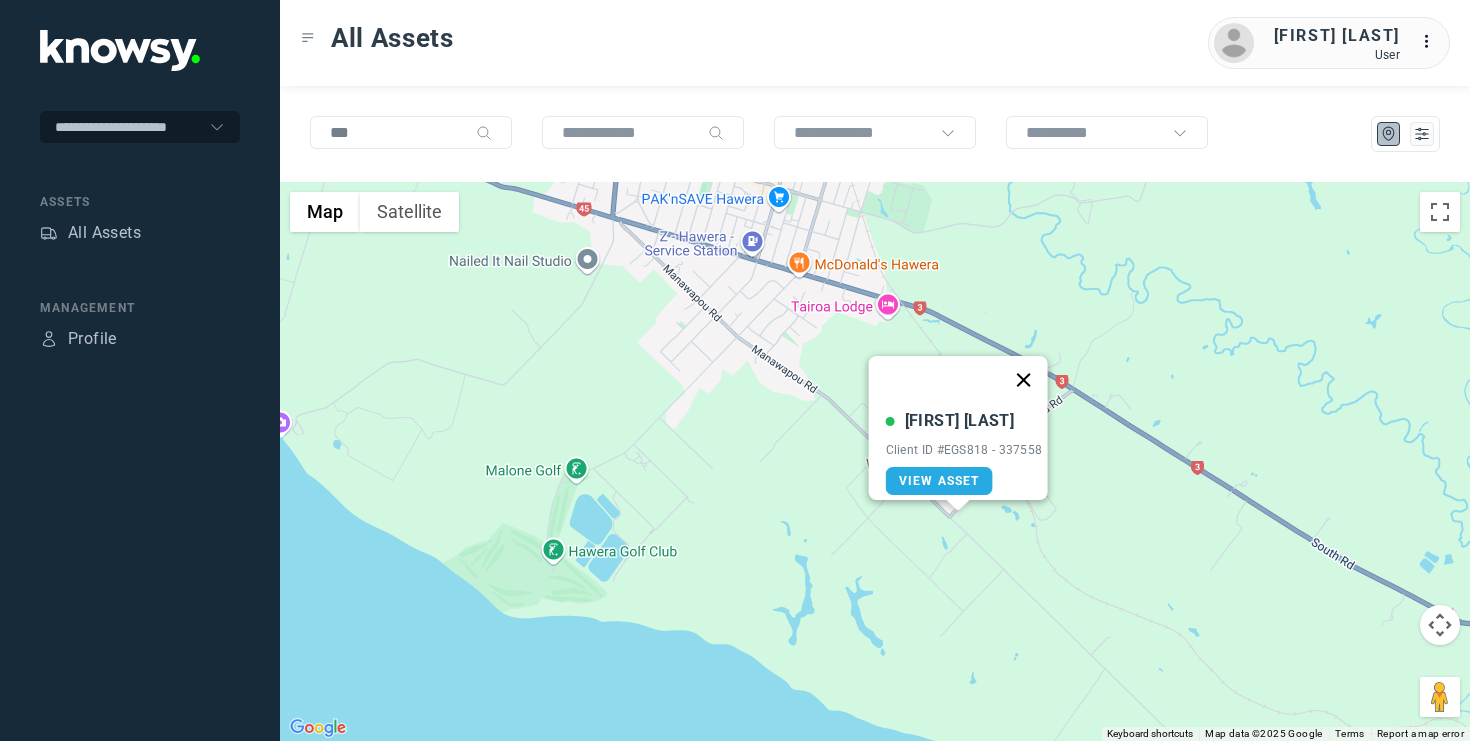 click 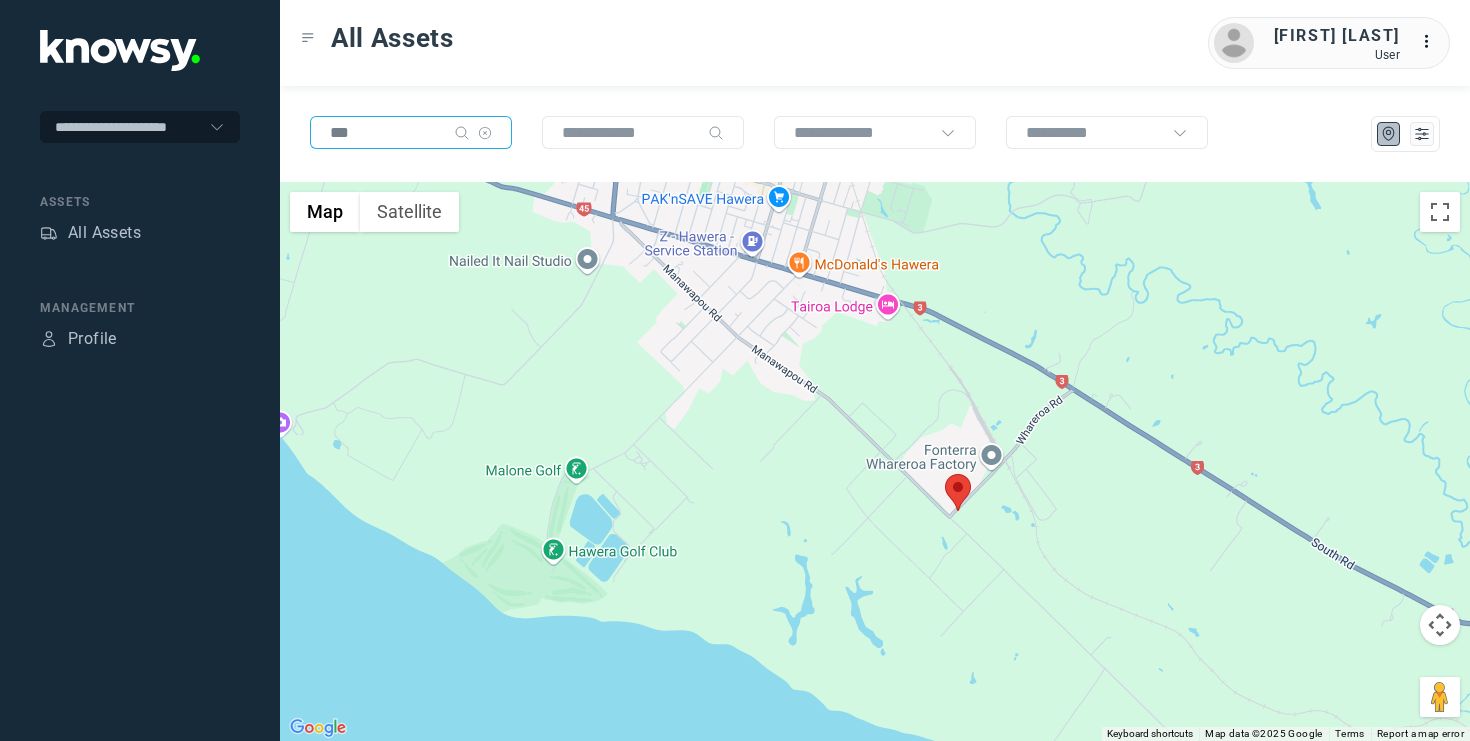 click on "***" 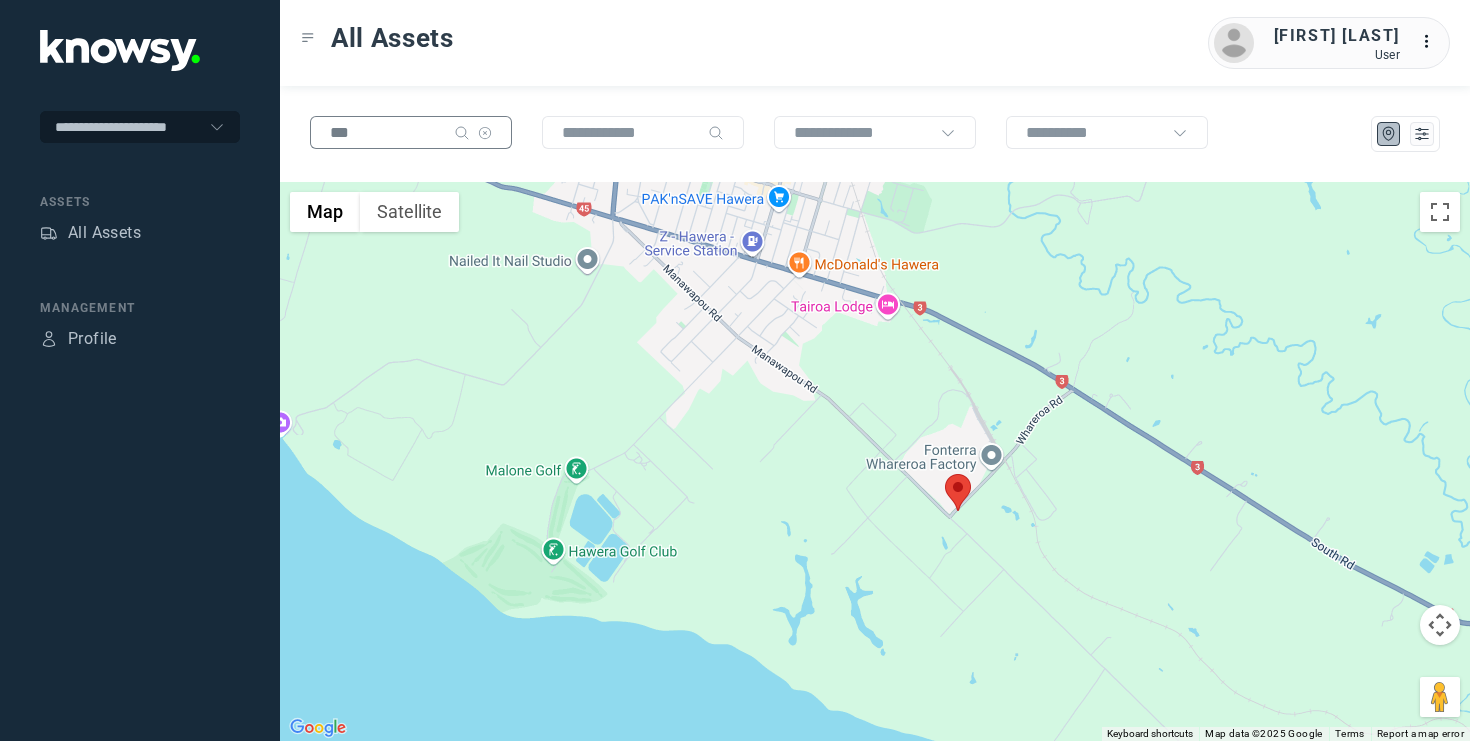 click 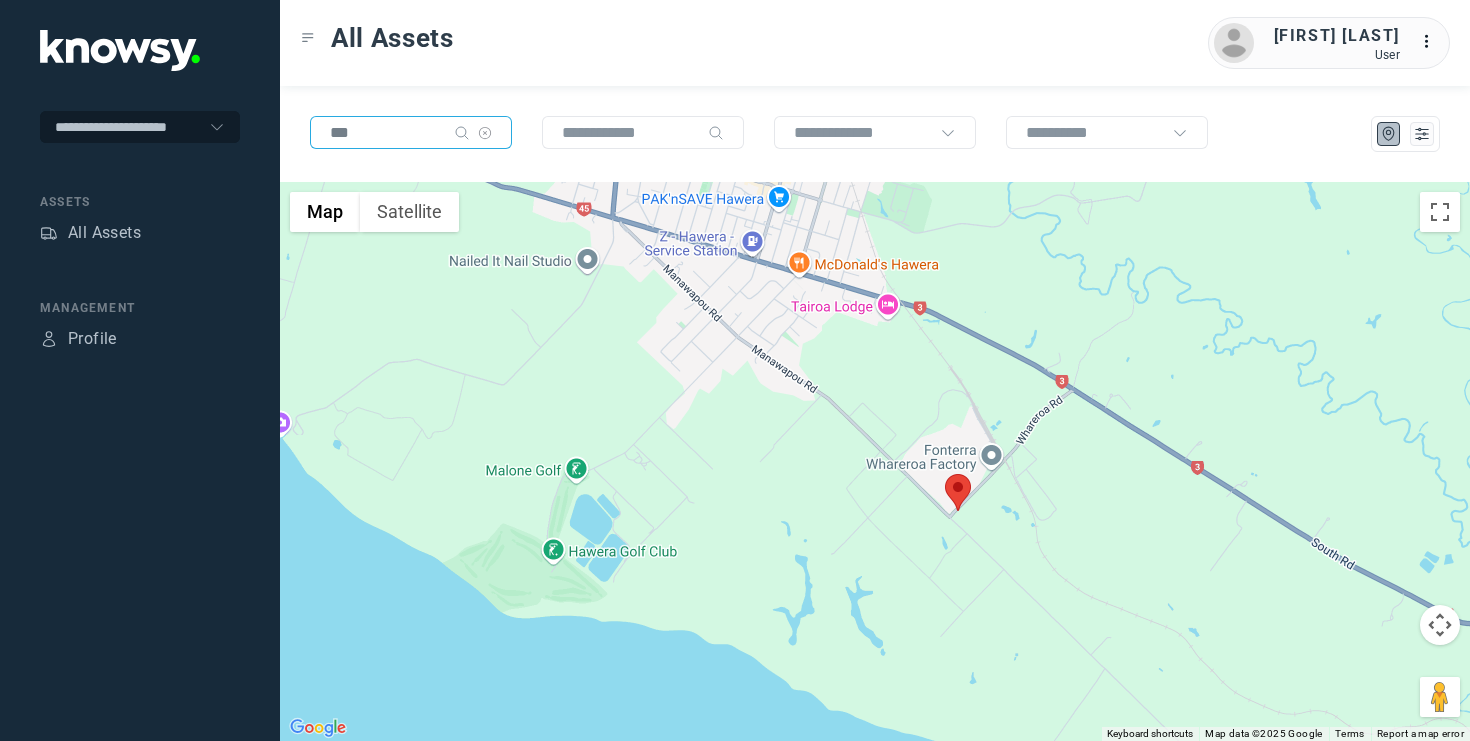 click 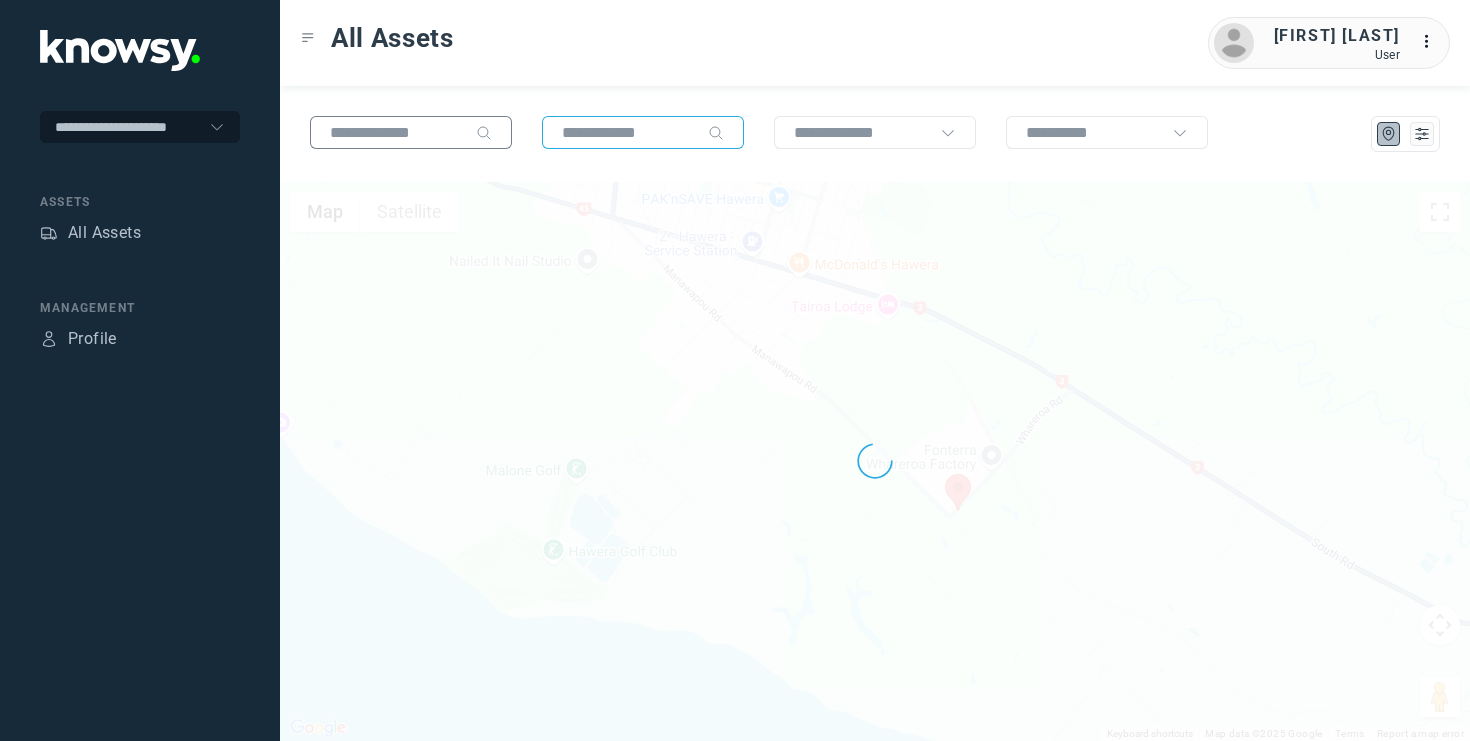 click 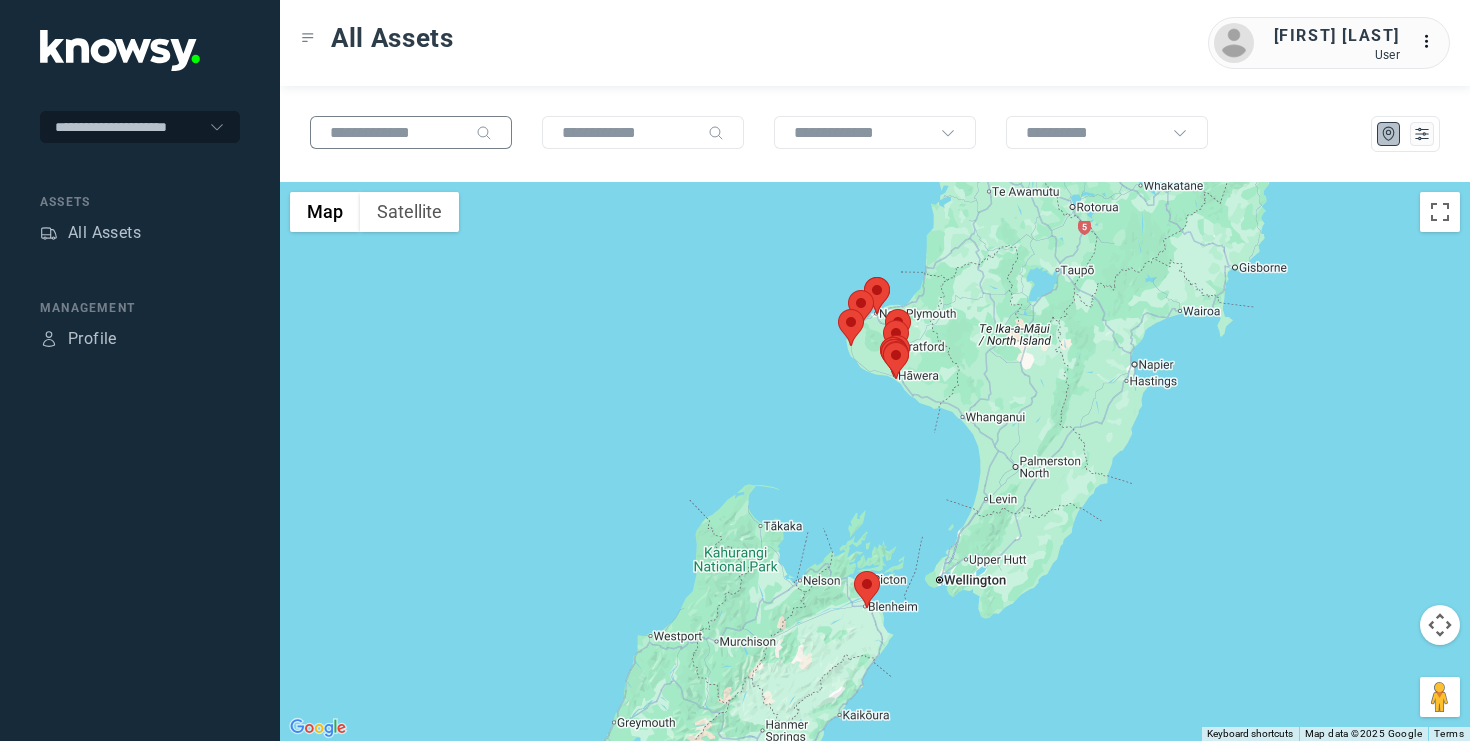 click 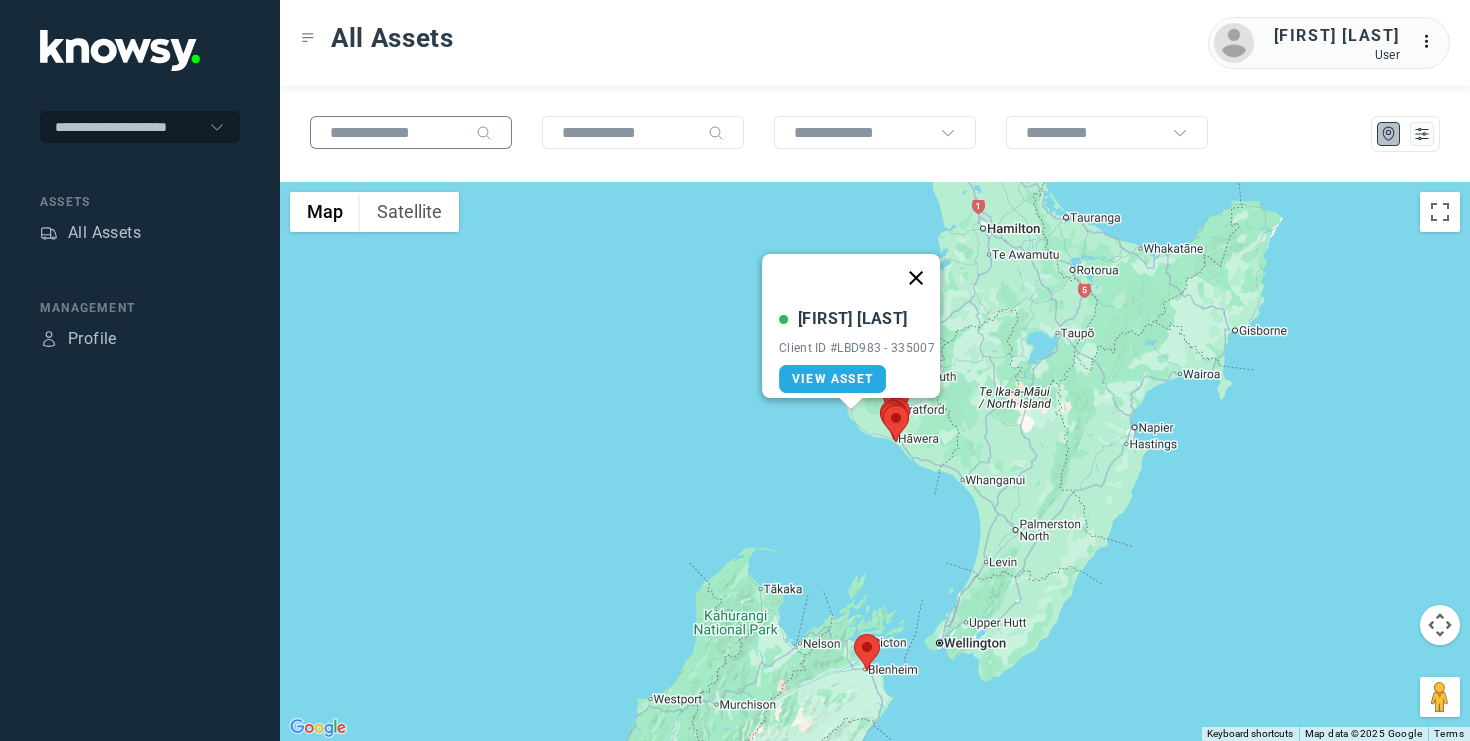 click 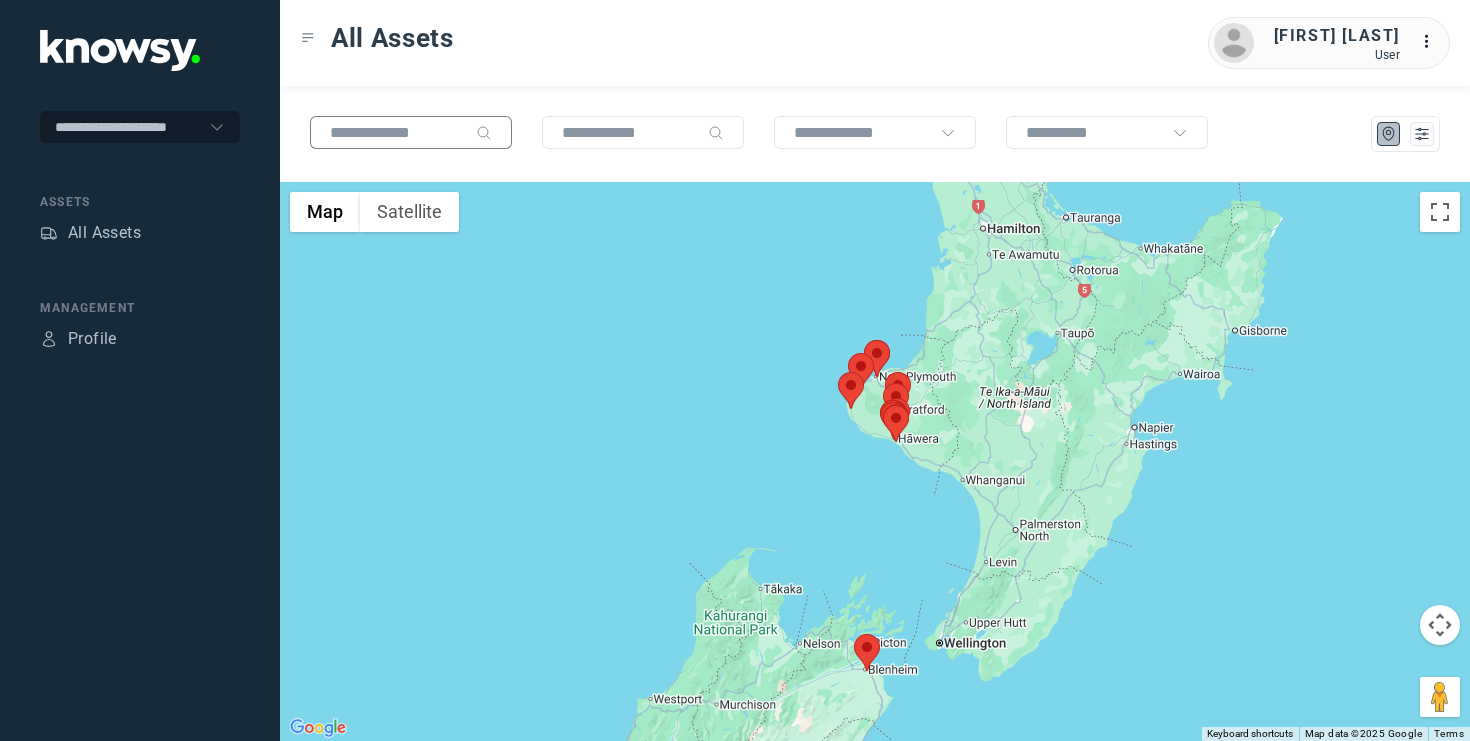 click 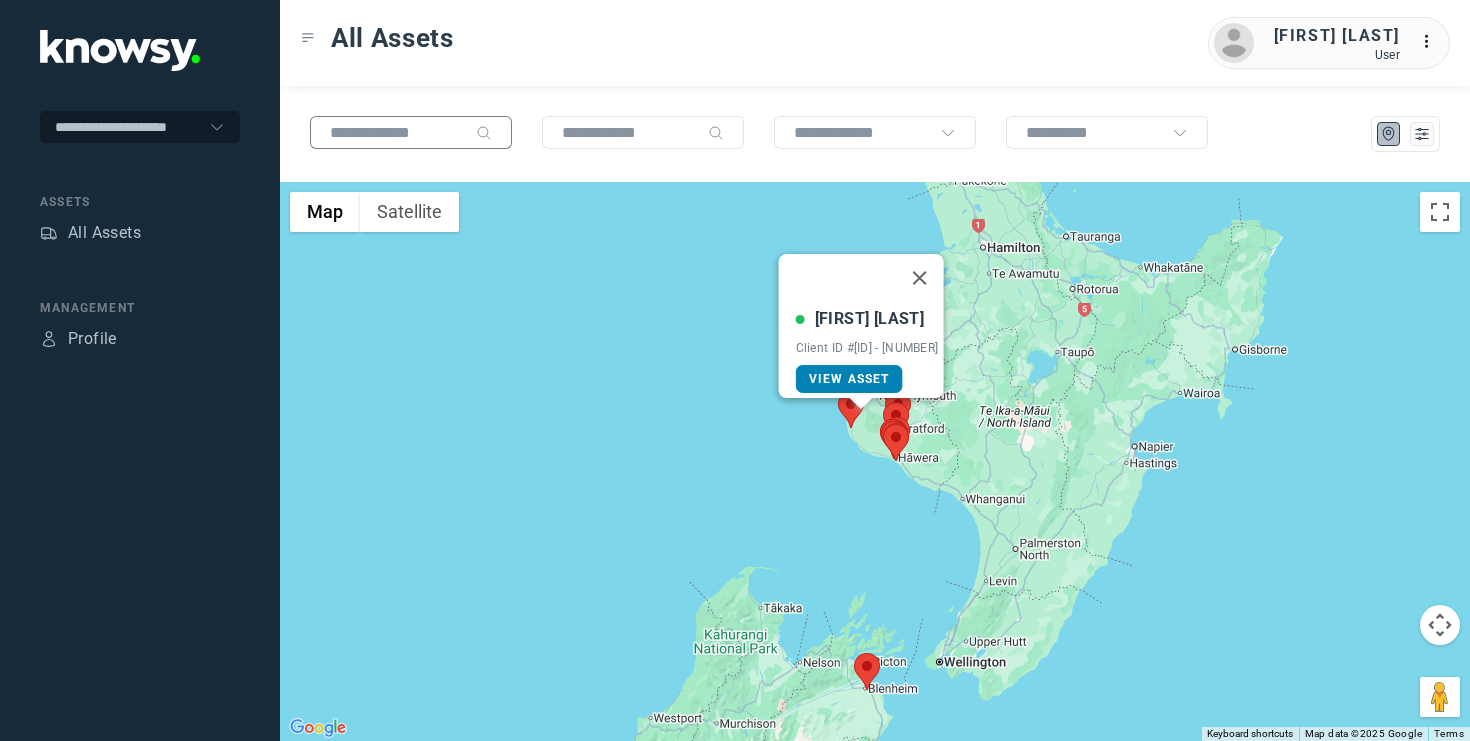click on "View Asset" 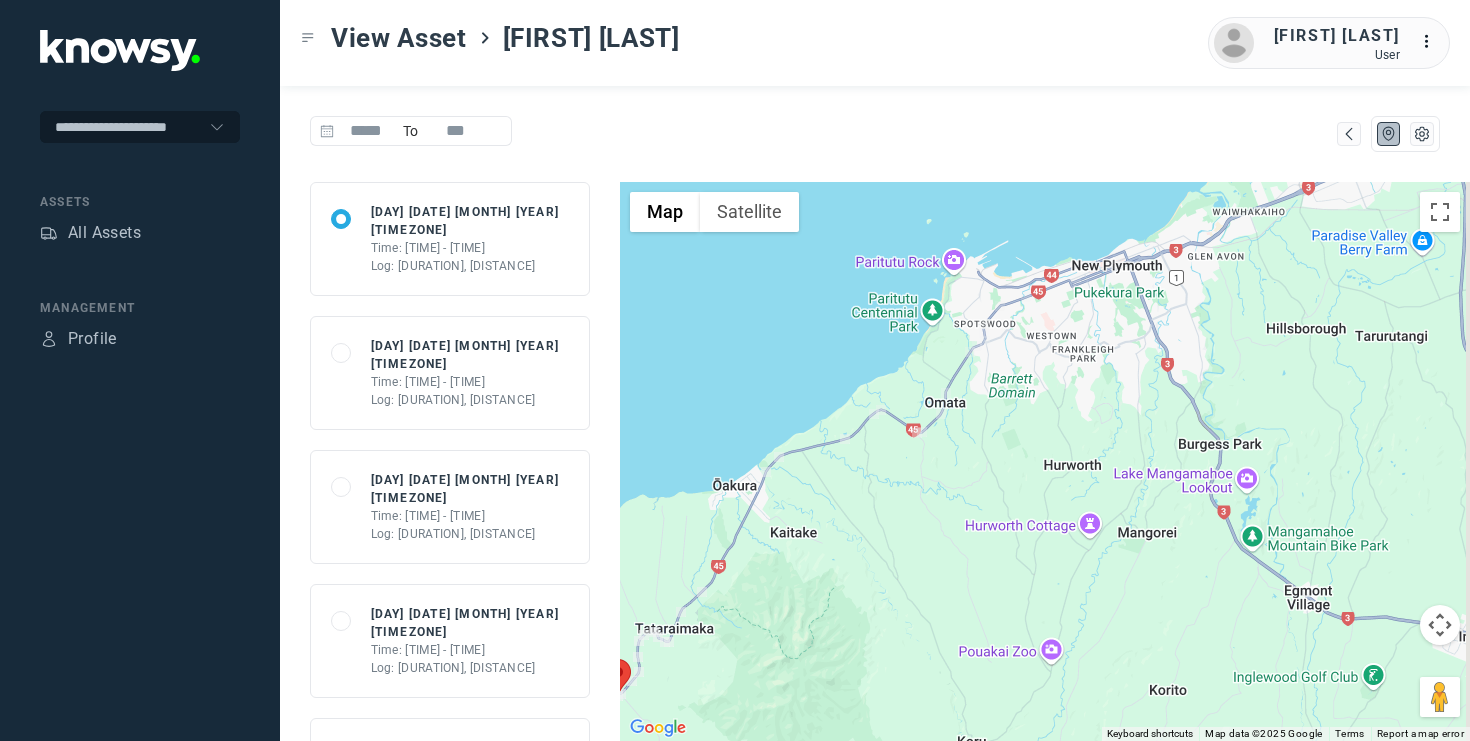 drag, startPoint x: 1223, startPoint y: 347, endPoint x: 1018, endPoint y: 387, distance: 208.86598 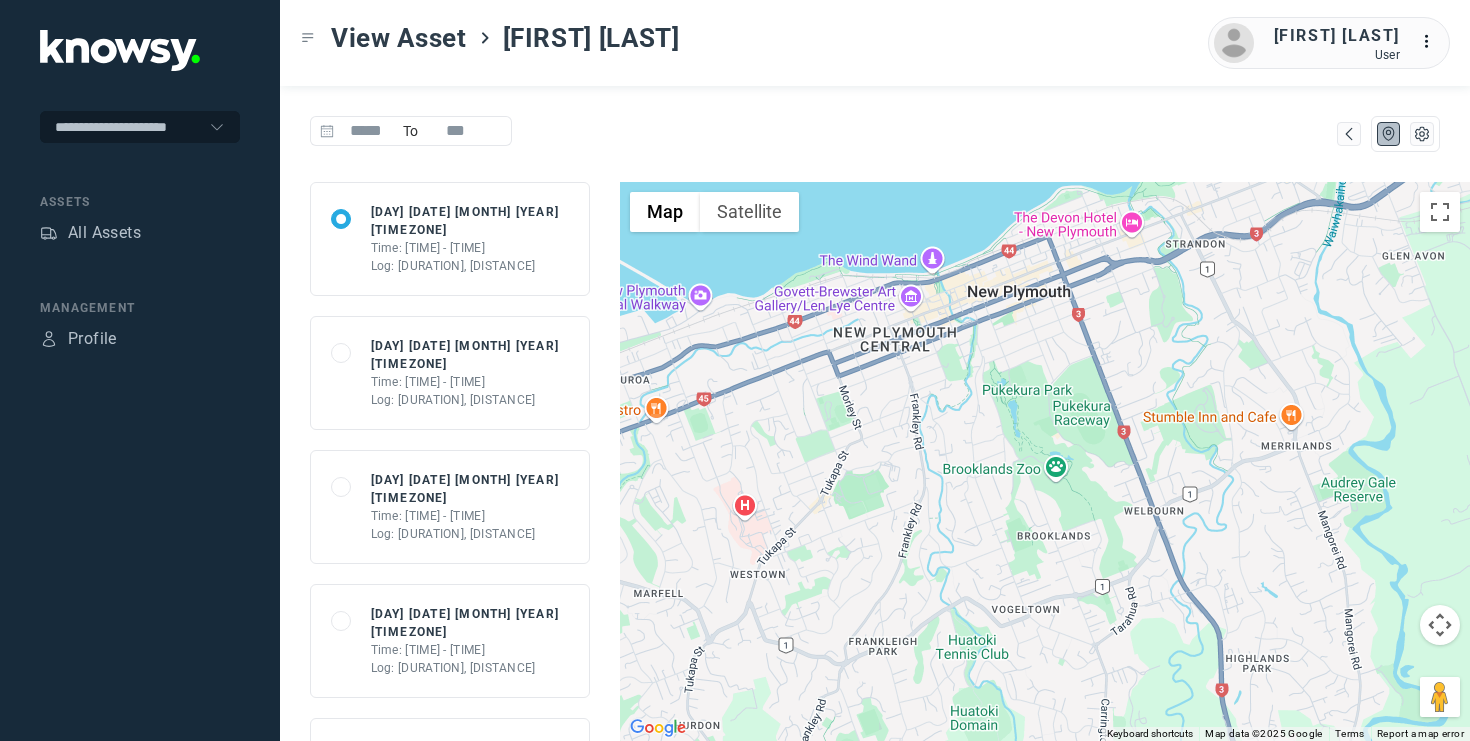 drag, startPoint x: 1095, startPoint y: 307, endPoint x: 1039, endPoint y: 352, distance: 71.8401 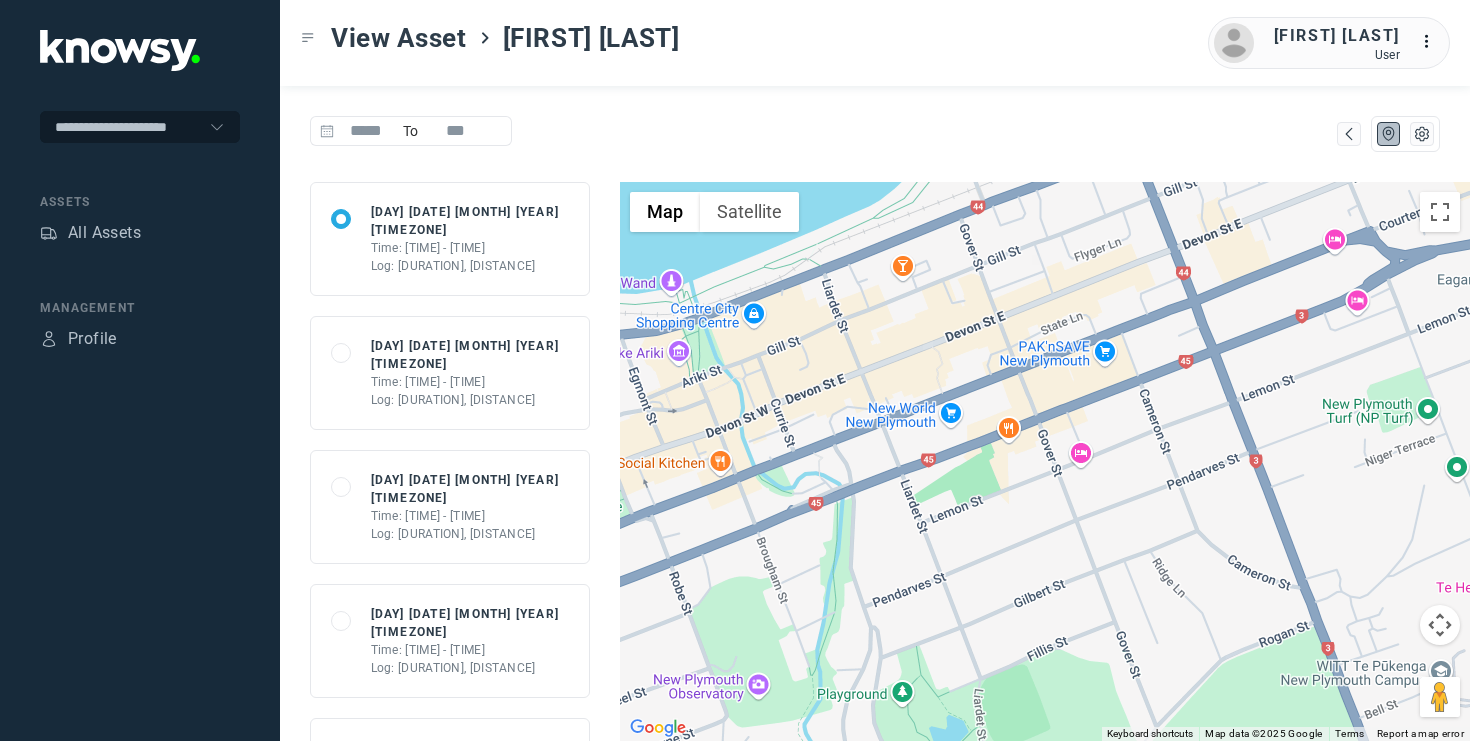 drag, startPoint x: 1126, startPoint y: 265, endPoint x: 1036, endPoint y: 321, distance: 106 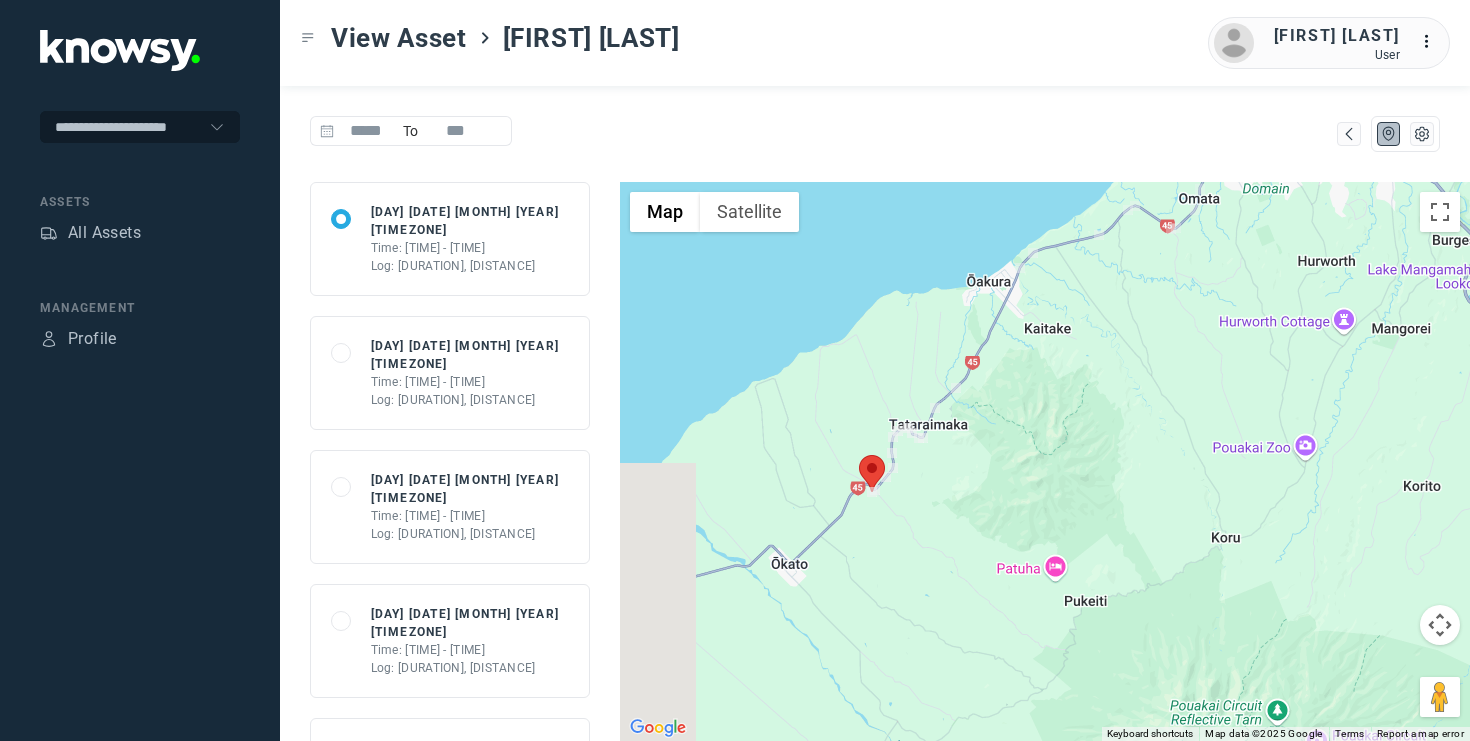 drag, startPoint x: 731, startPoint y: 549, endPoint x: 1074, endPoint y: 284, distance: 433.44434 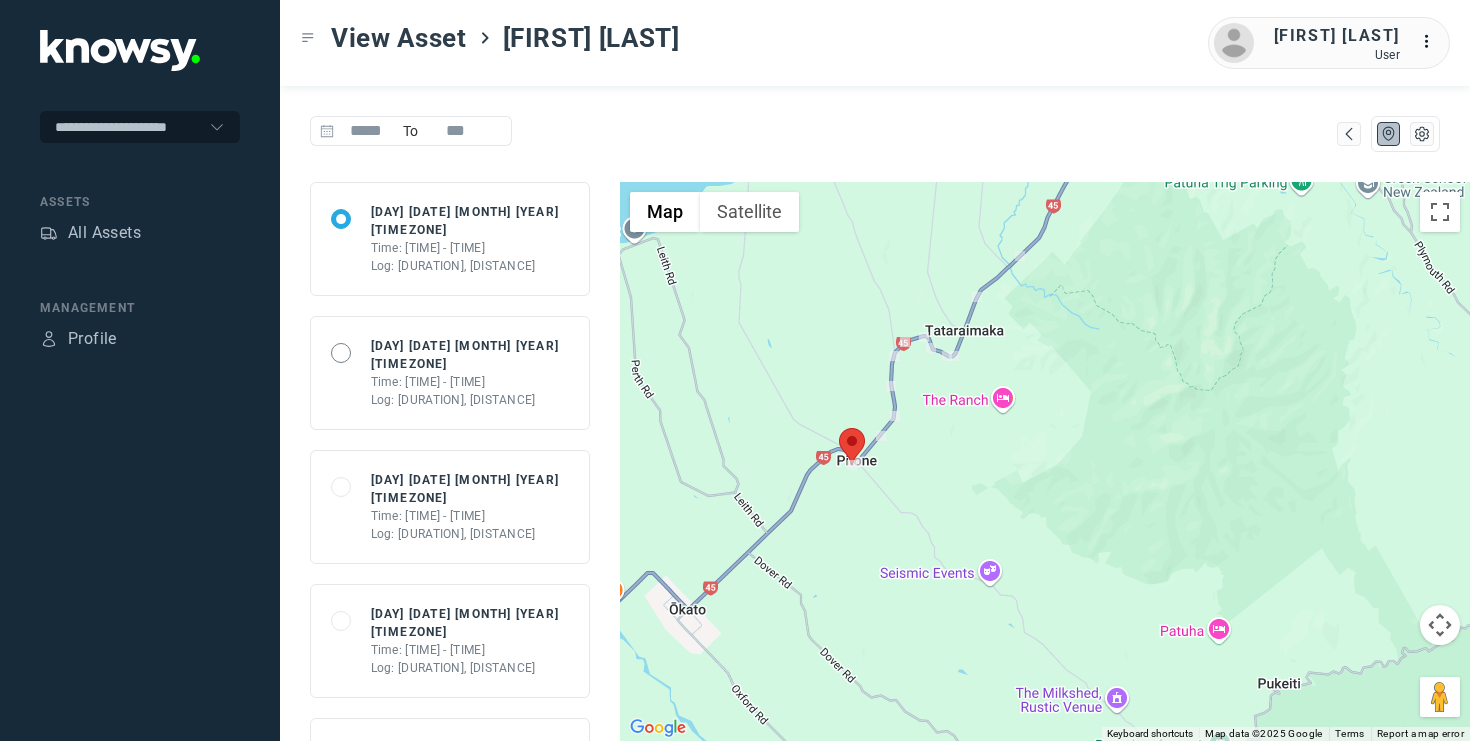click 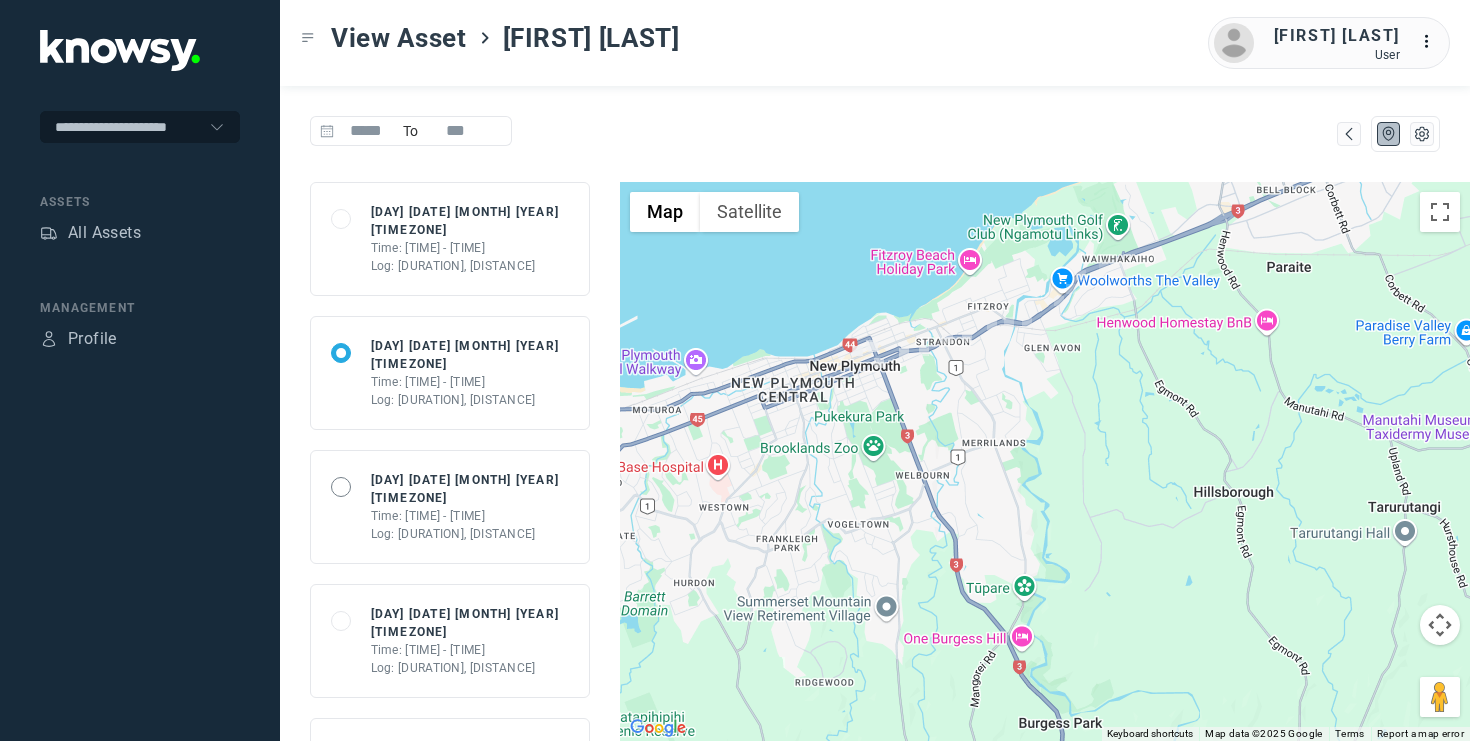 click 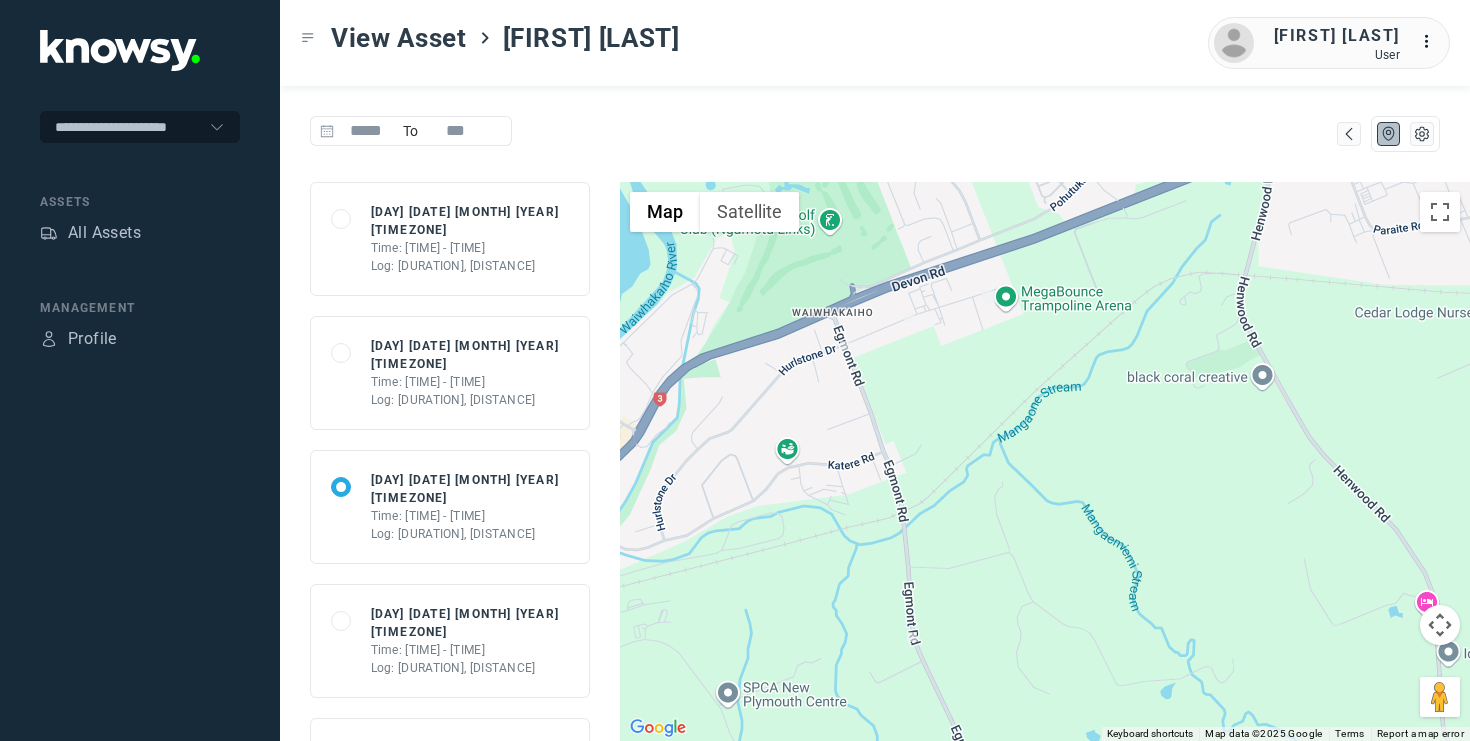 drag, startPoint x: 881, startPoint y: 344, endPoint x: 956, endPoint y: 395, distance: 90.697296 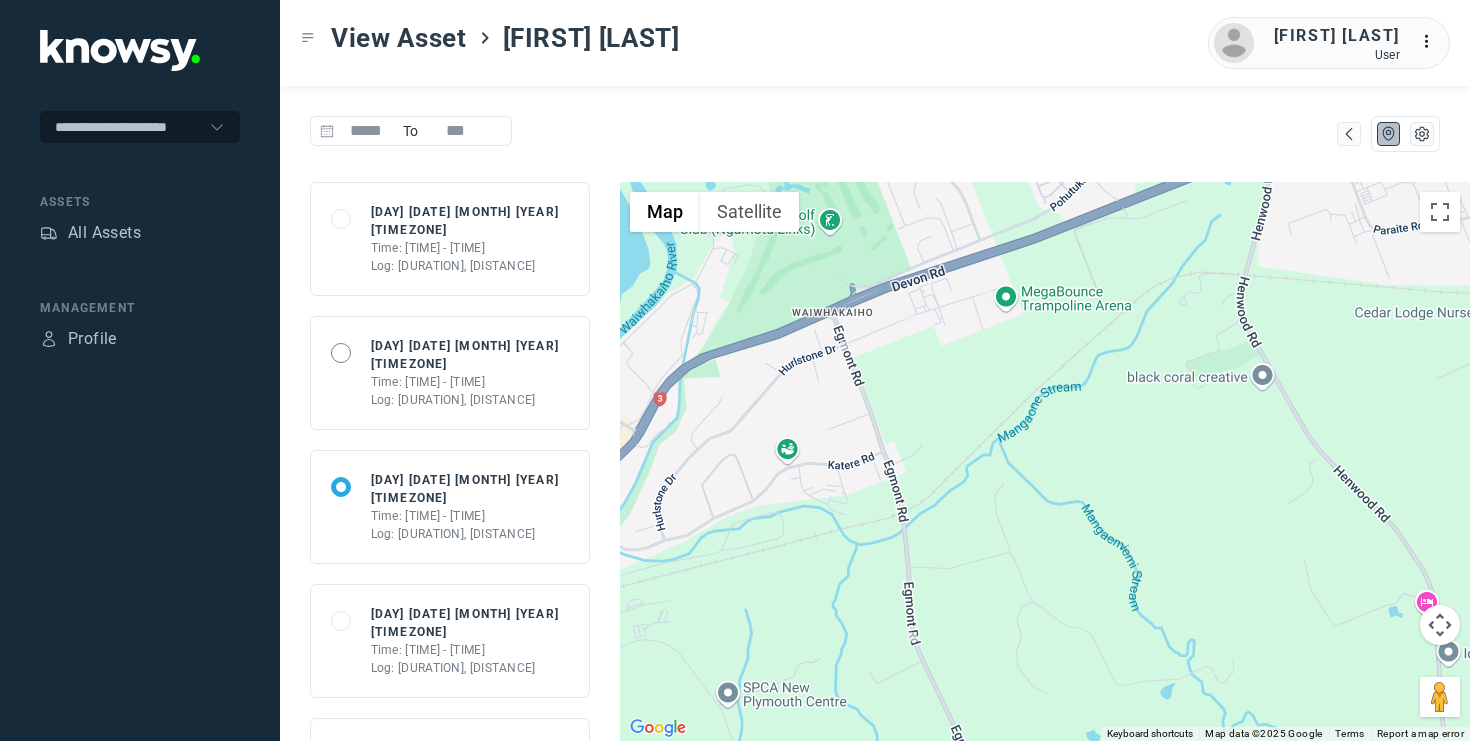 click 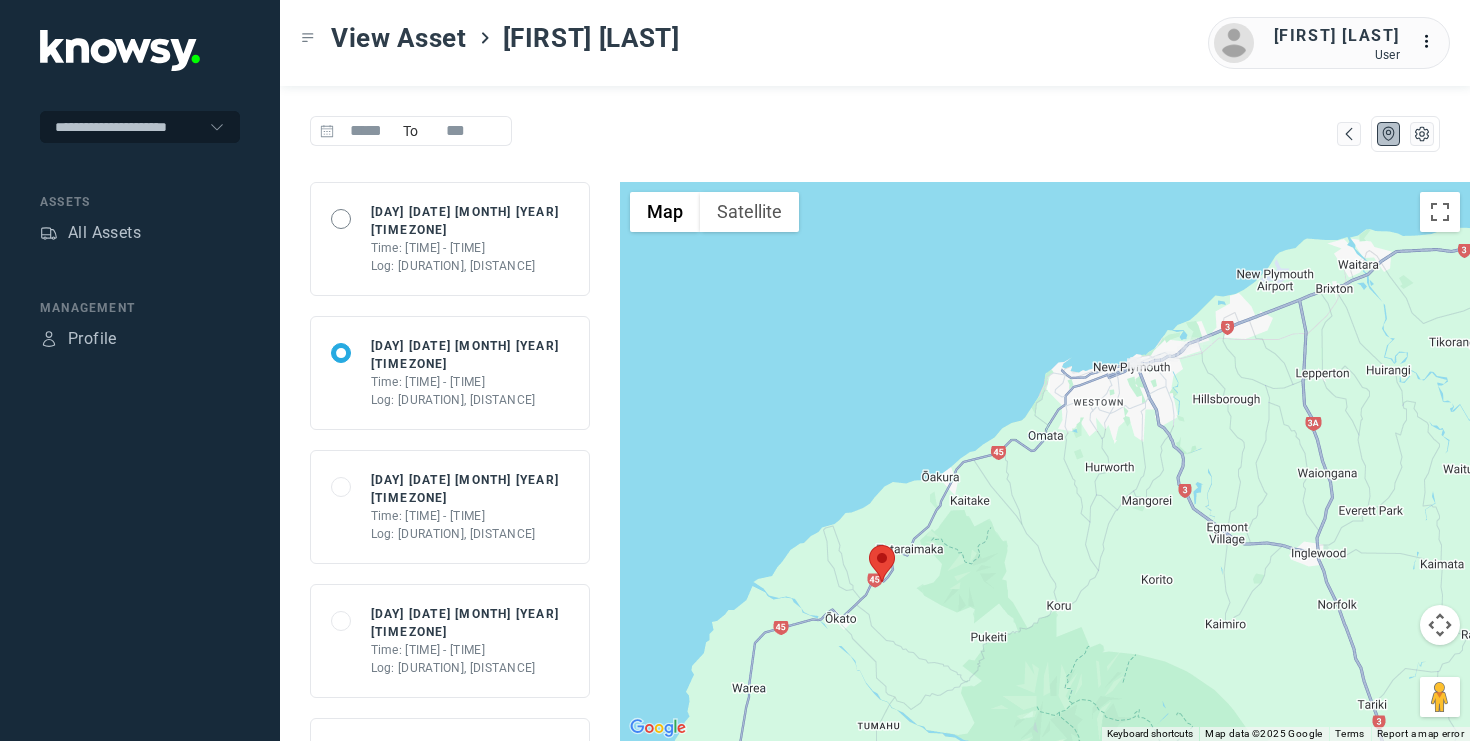 click 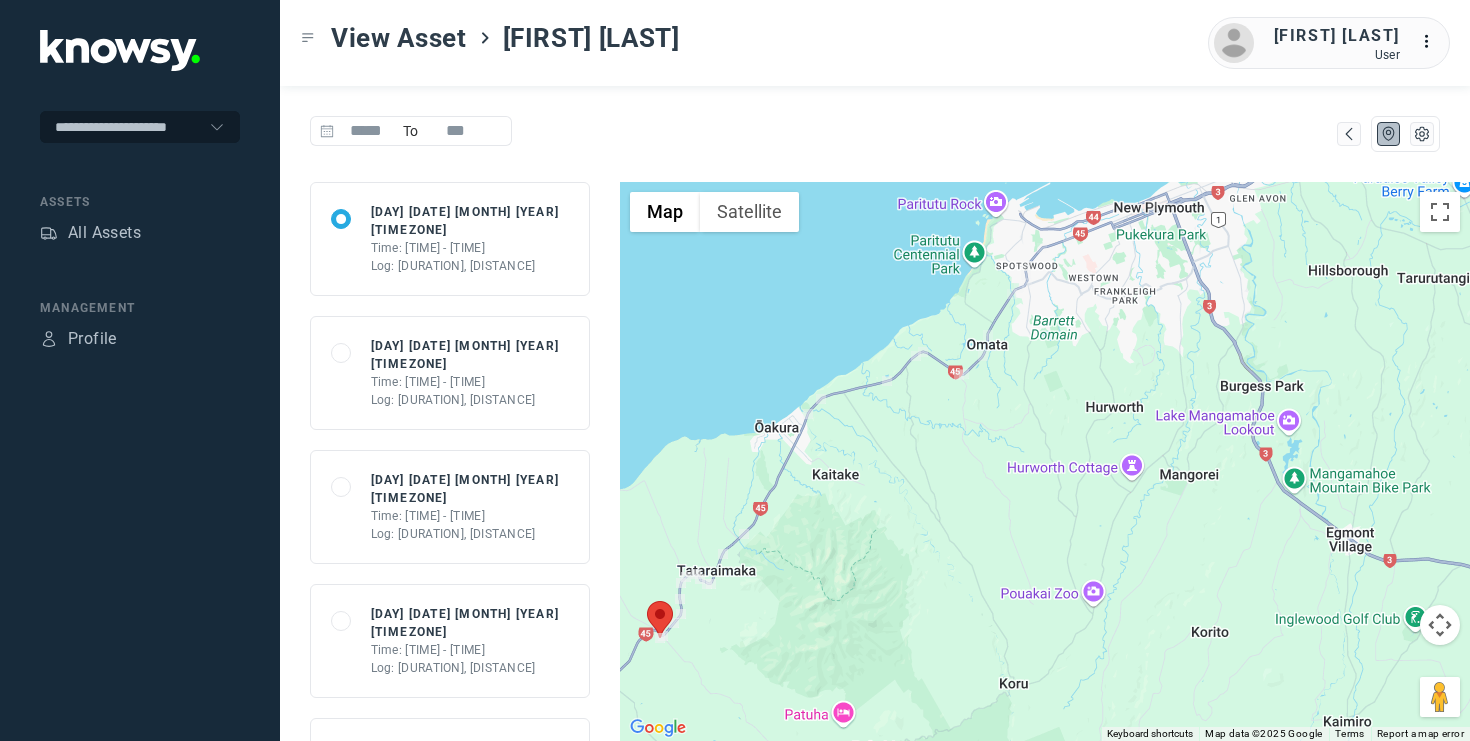 drag, startPoint x: 1008, startPoint y: 337, endPoint x: 858, endPoint y: 299, distance: 154.7385 